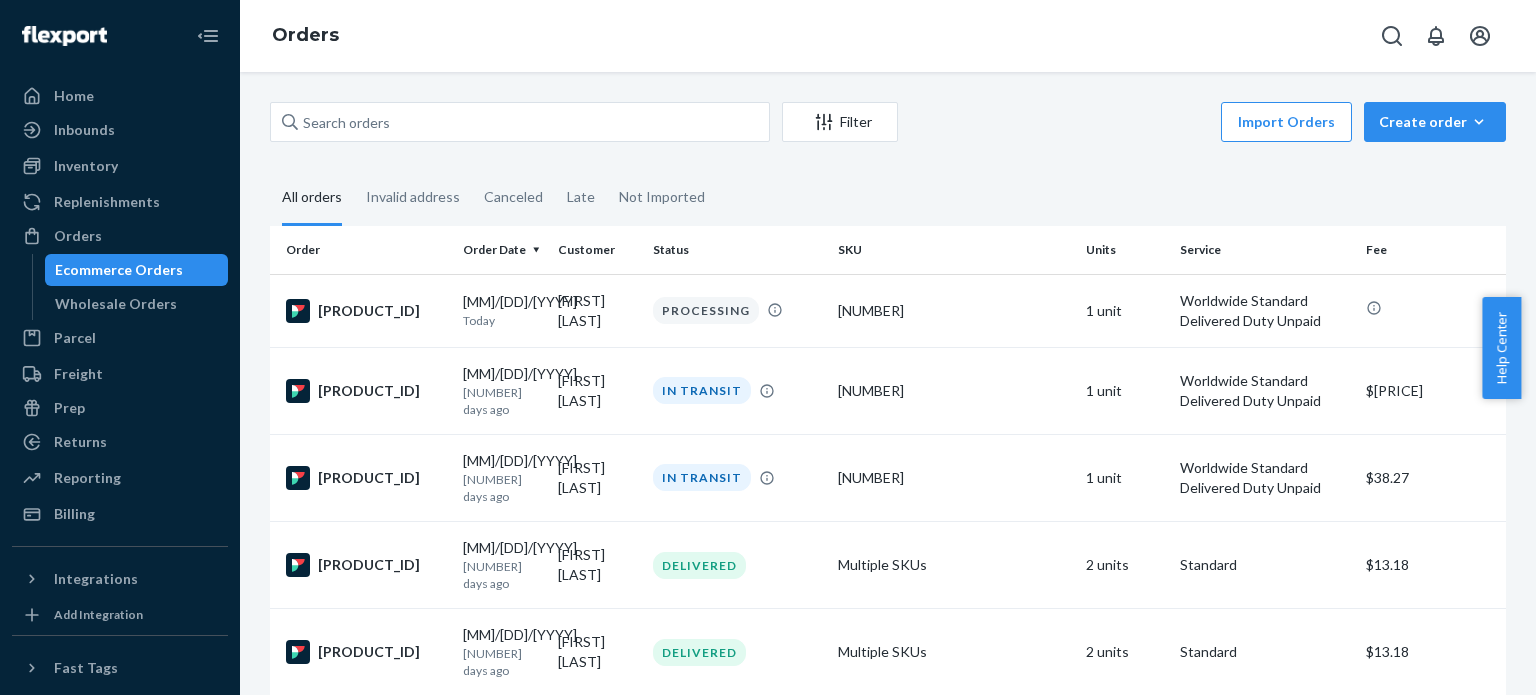 scroll, scrollTop: 0, scrollLeft: 0, axis: both 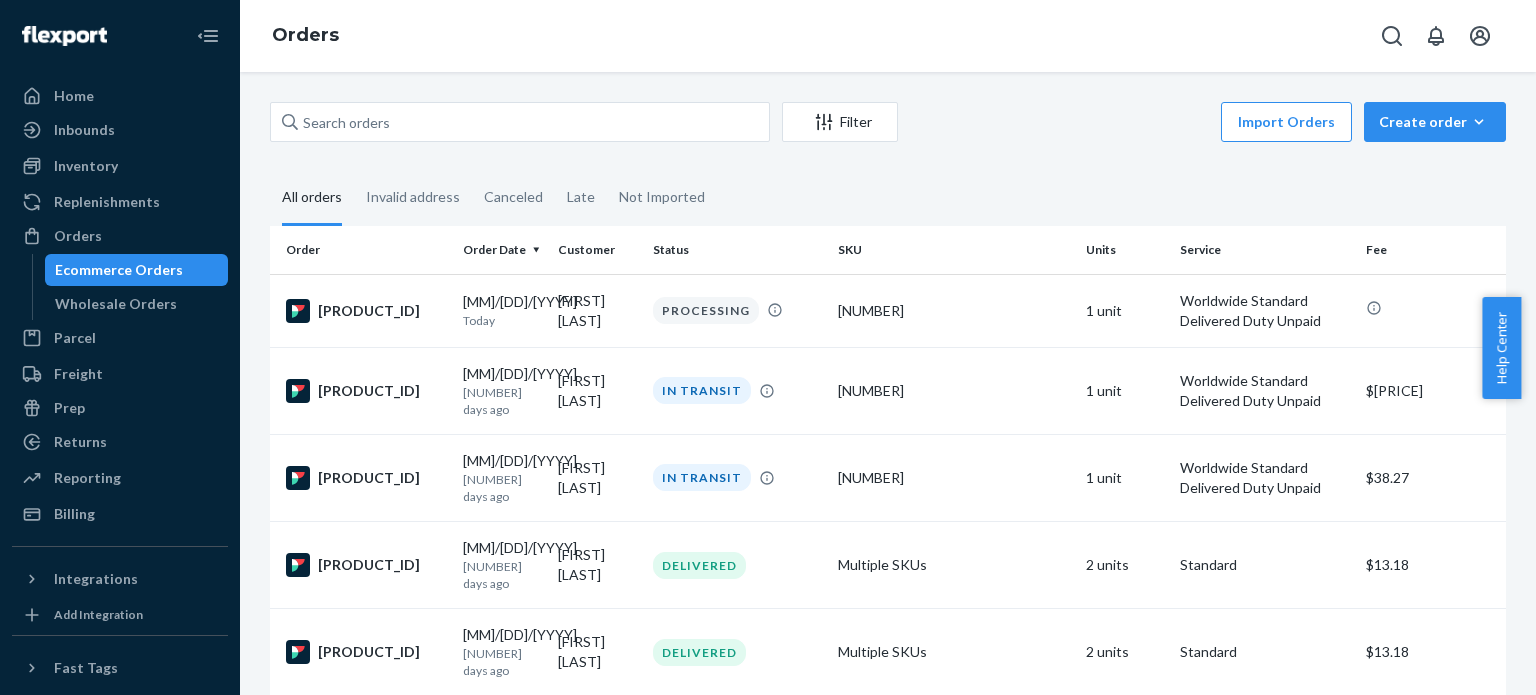 click at bounding box center [520, 122] 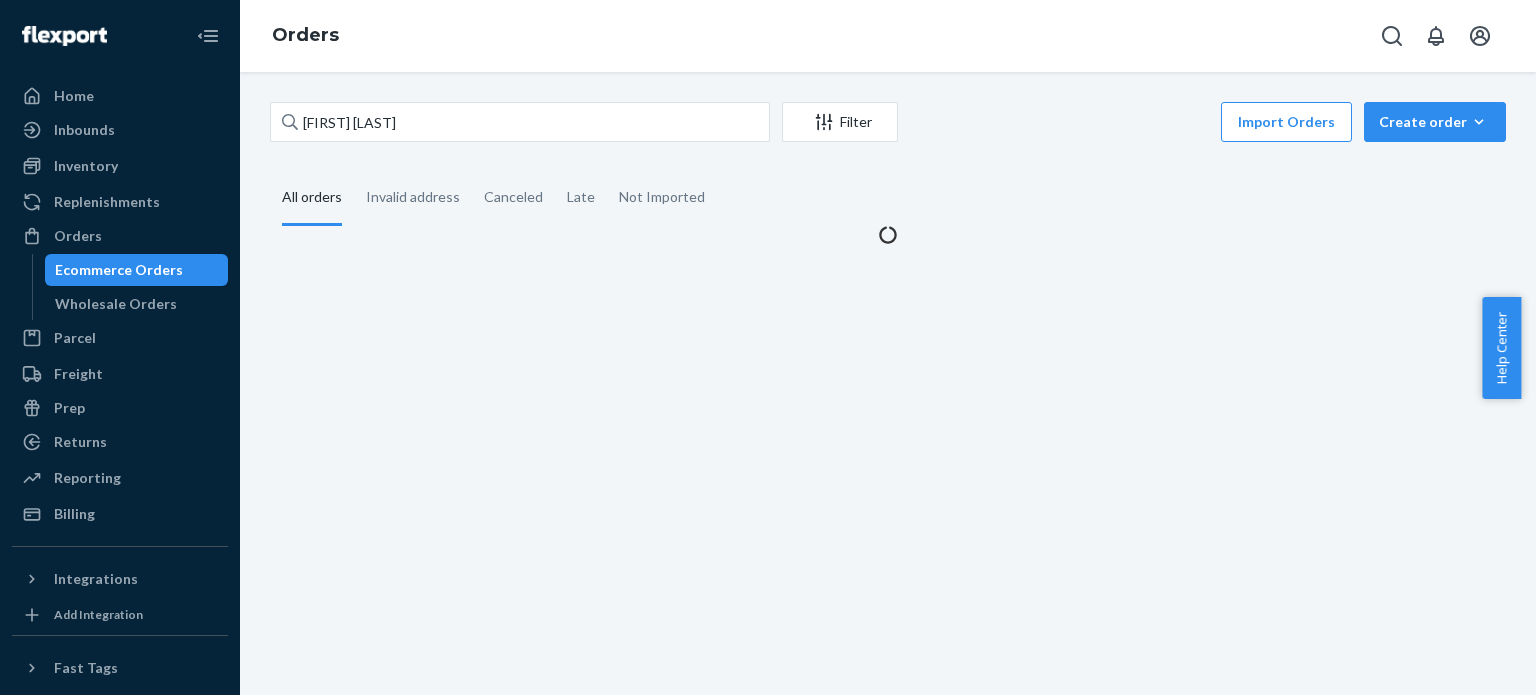 type on "[FIRST] [LAST]" 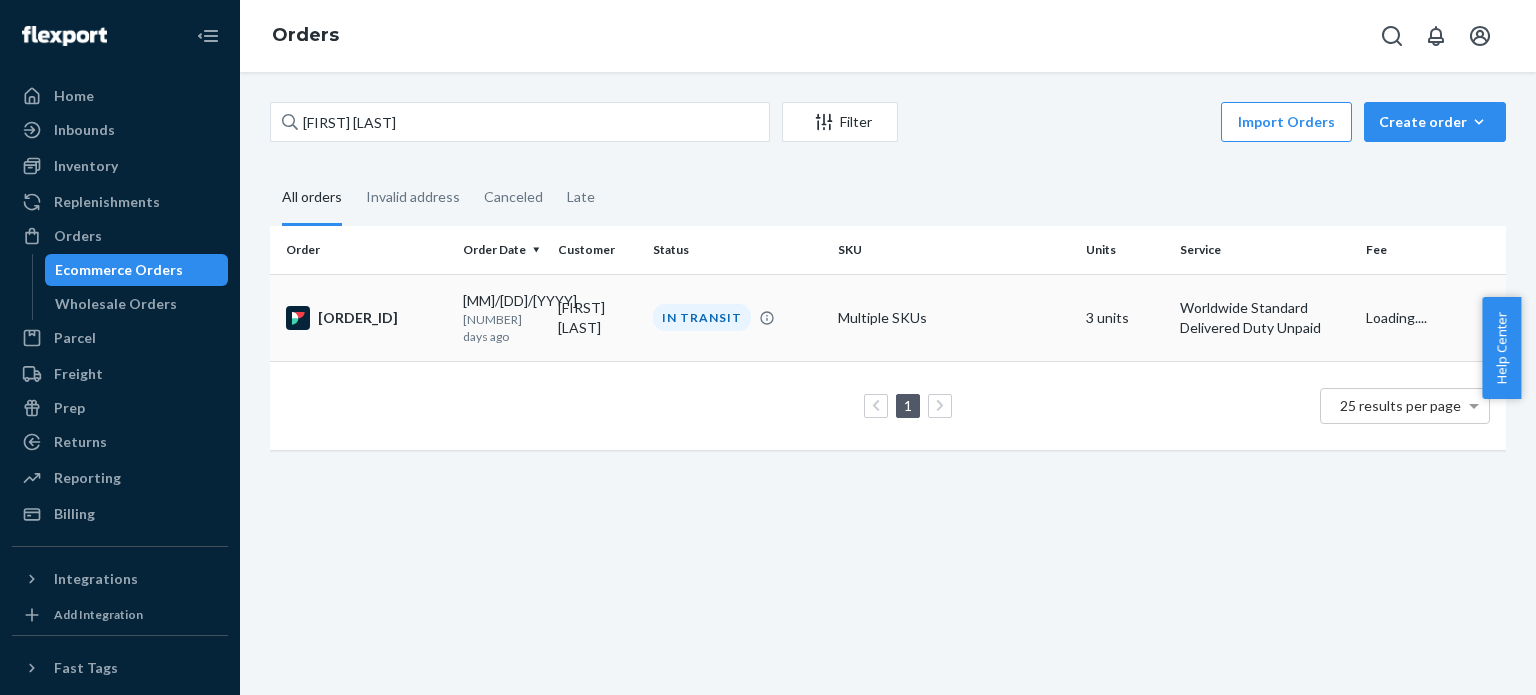 click on "[MM]/[DD]/[YYYY] [NUMBER] days ago" at bounding box center (502, 317) 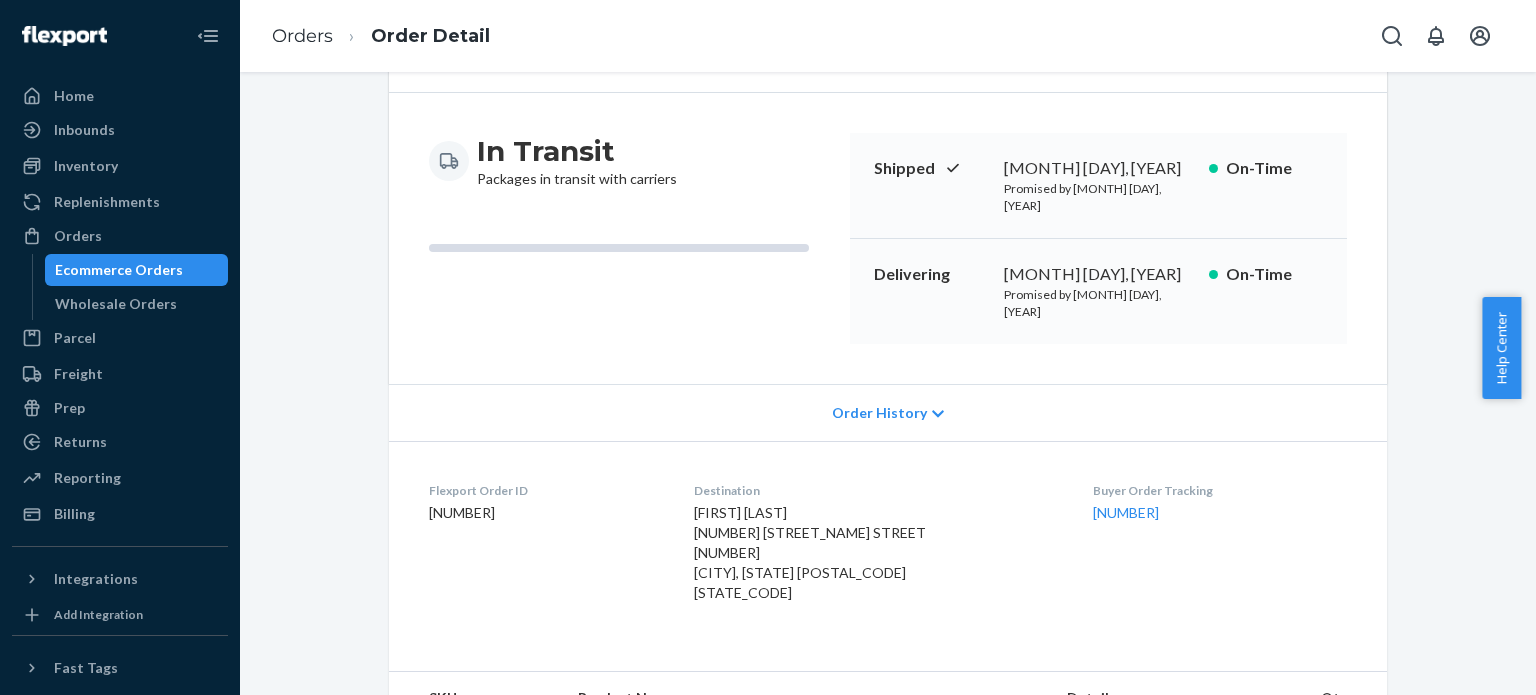 click on "[NUMBER]" at bounding box center [1220, 513] 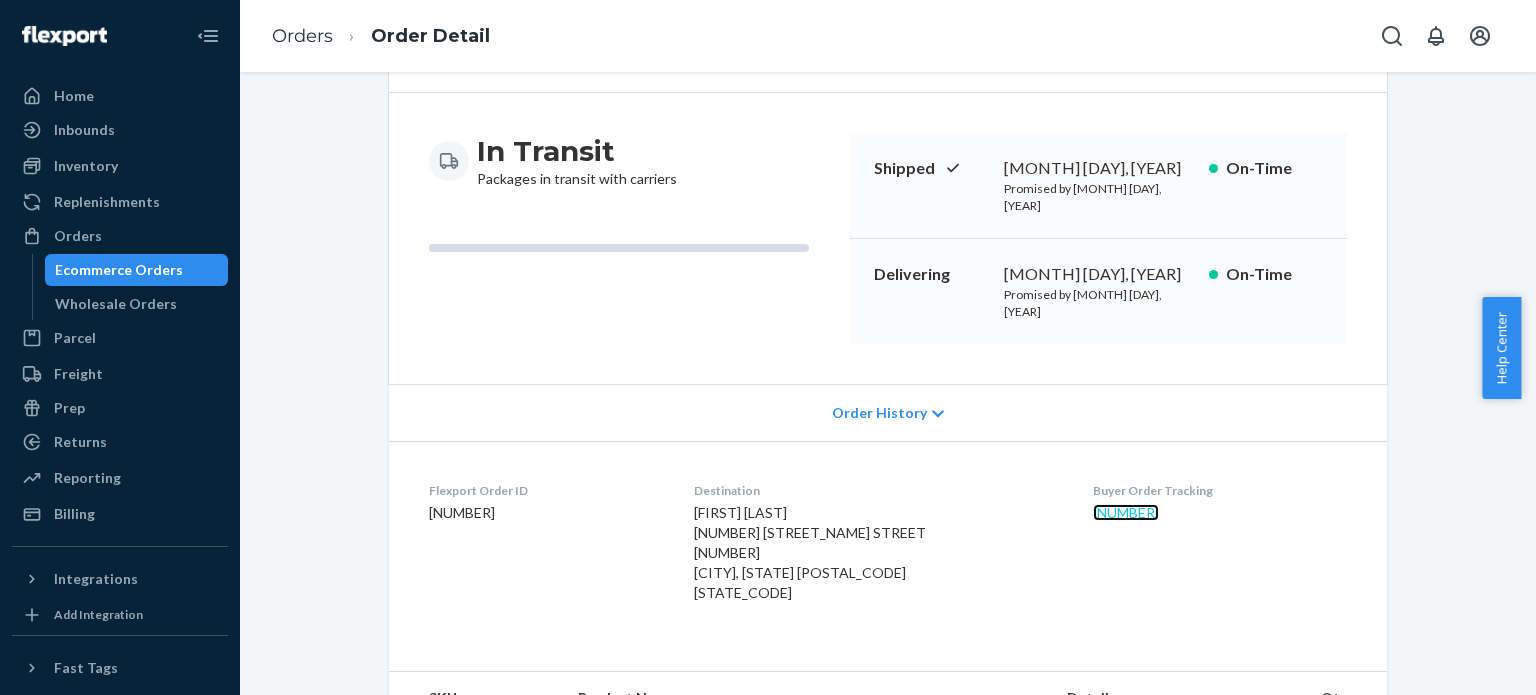 click on "[NUMBER]" at bounding box center [1126, 512] 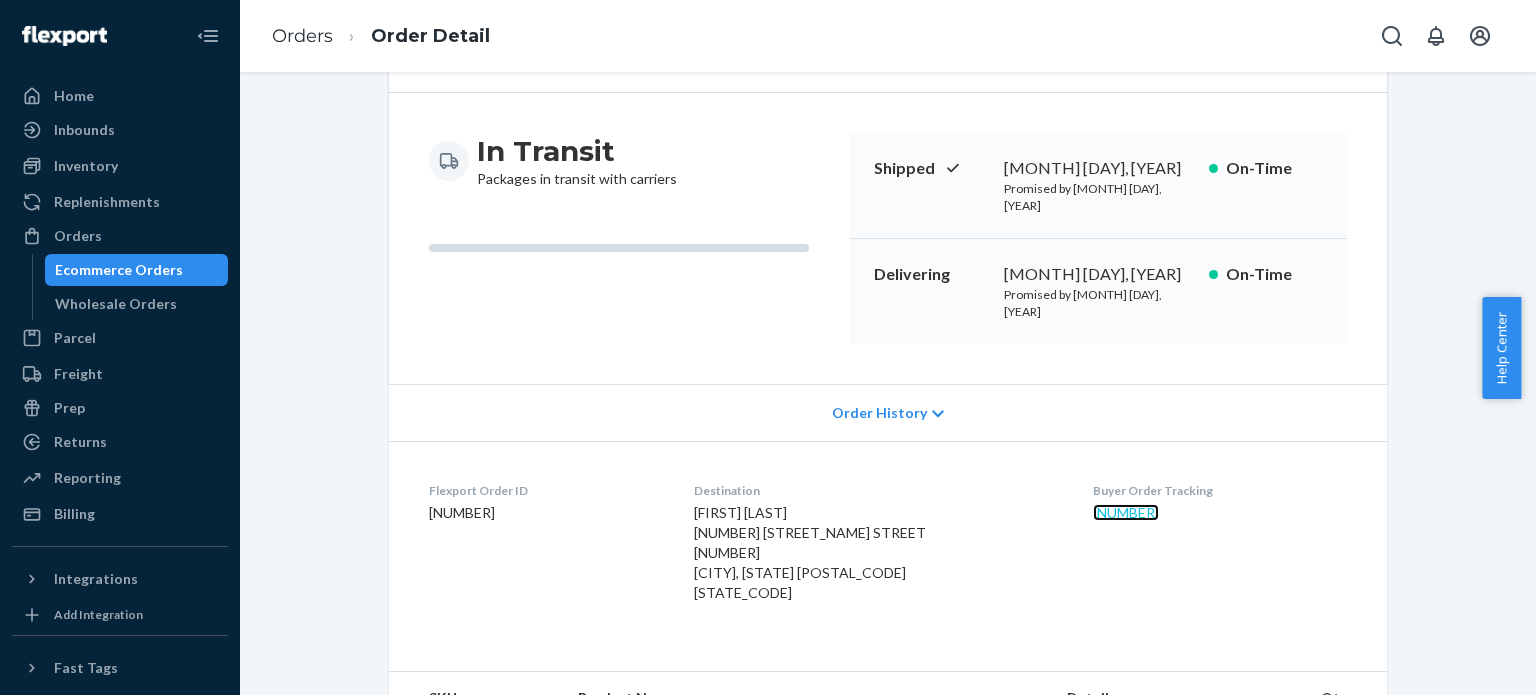 scroll, scrollTop: 0, scrollLeft: 0, axis: both 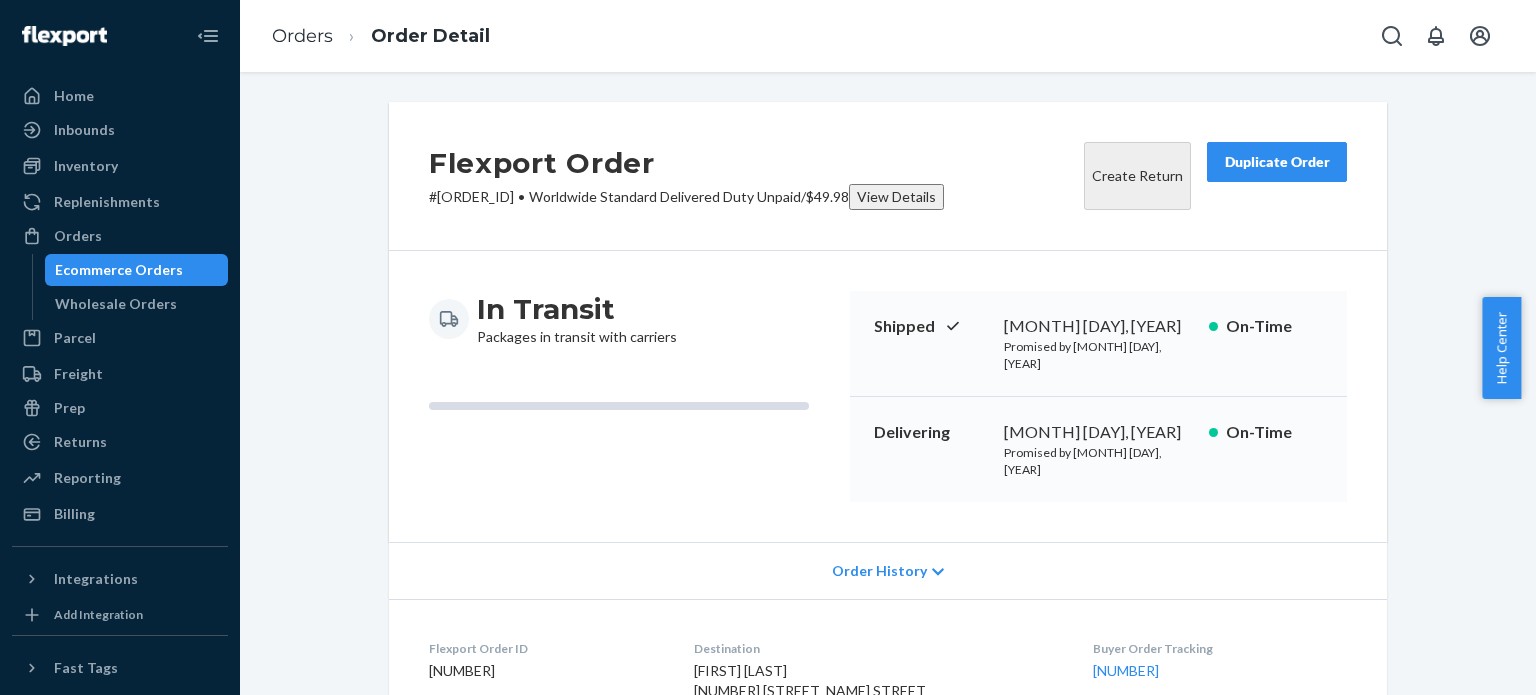 click on "Order History" at bounding box center [879, 571] 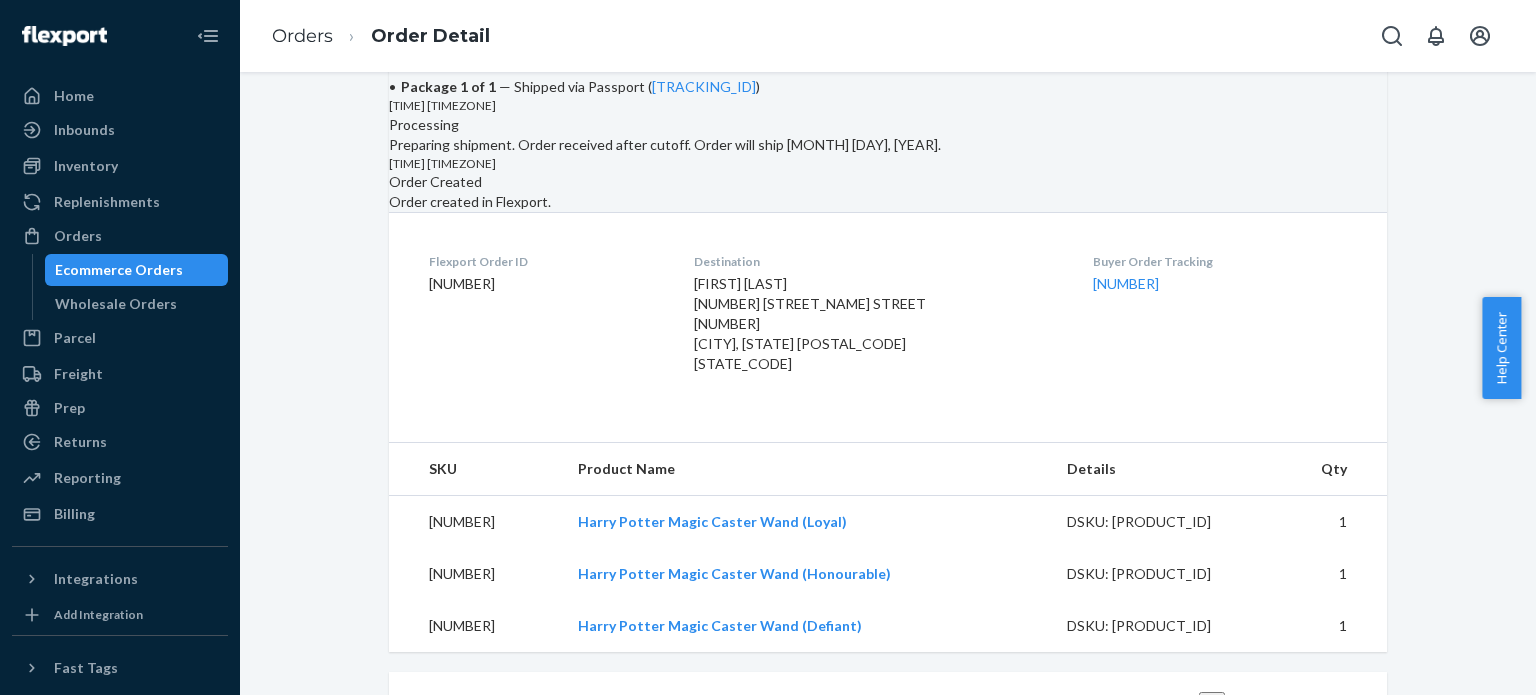 scroll, scrollTop: 0, scrollLeft: 0, axis: both 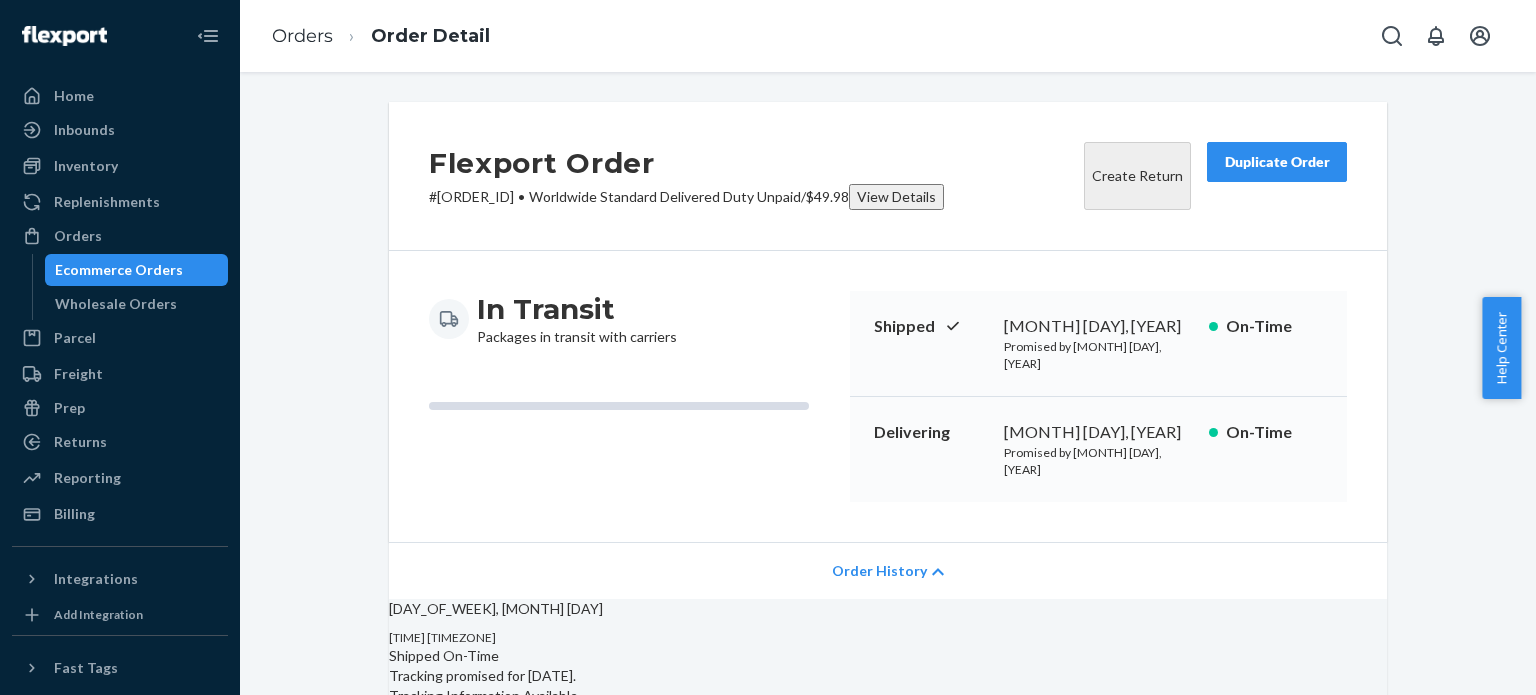 click on "View Details" at bounding box center [896, 197] 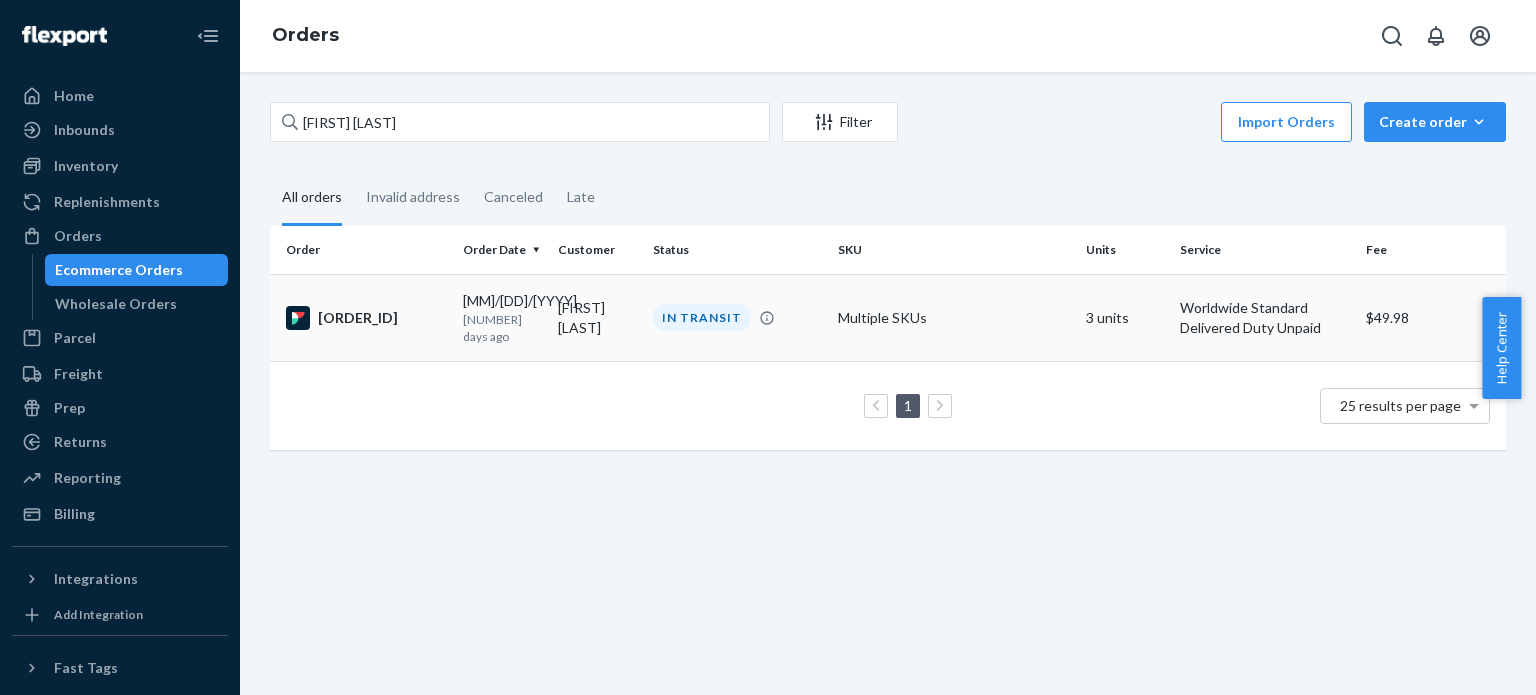 click on "Worldwide Standard Delivered Duty Unpaid" at bounding box center [1264, 318] 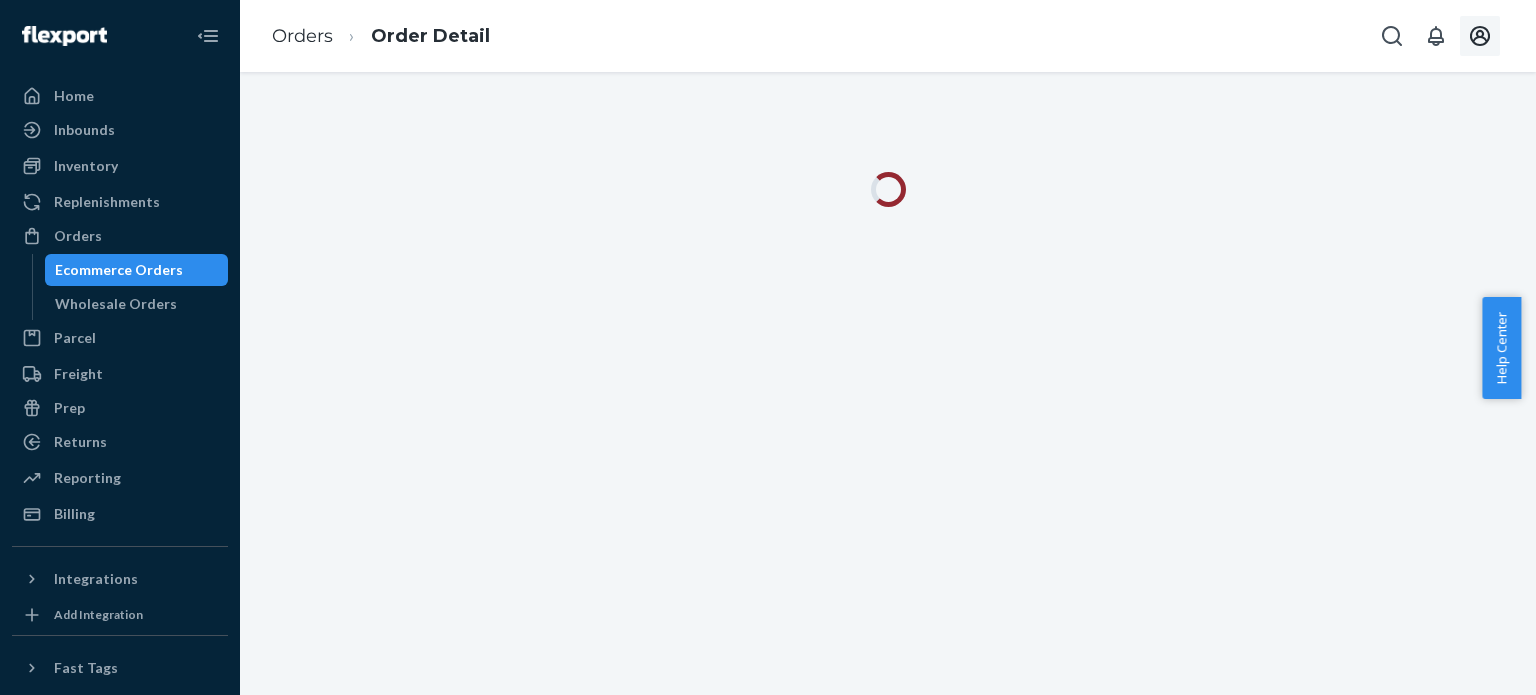 click 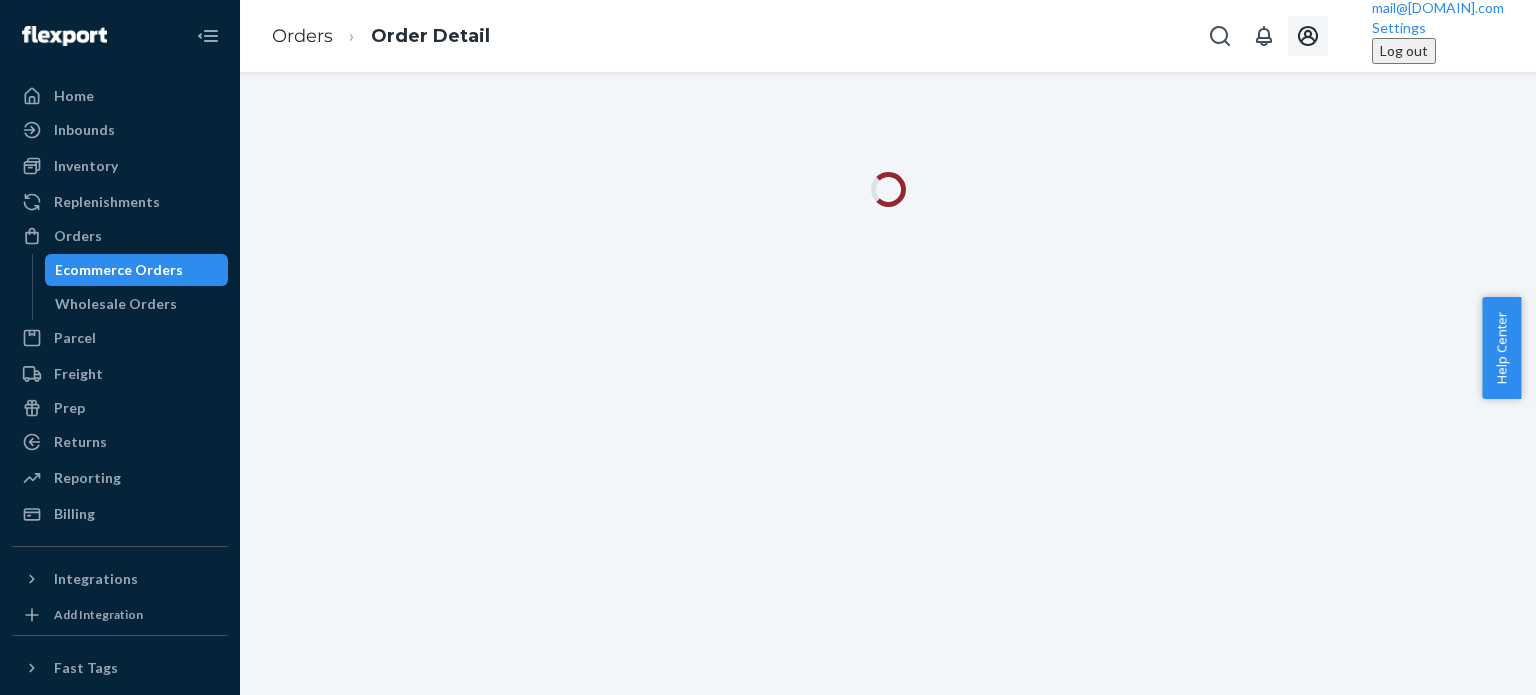 click at bounding box center (888, 383) 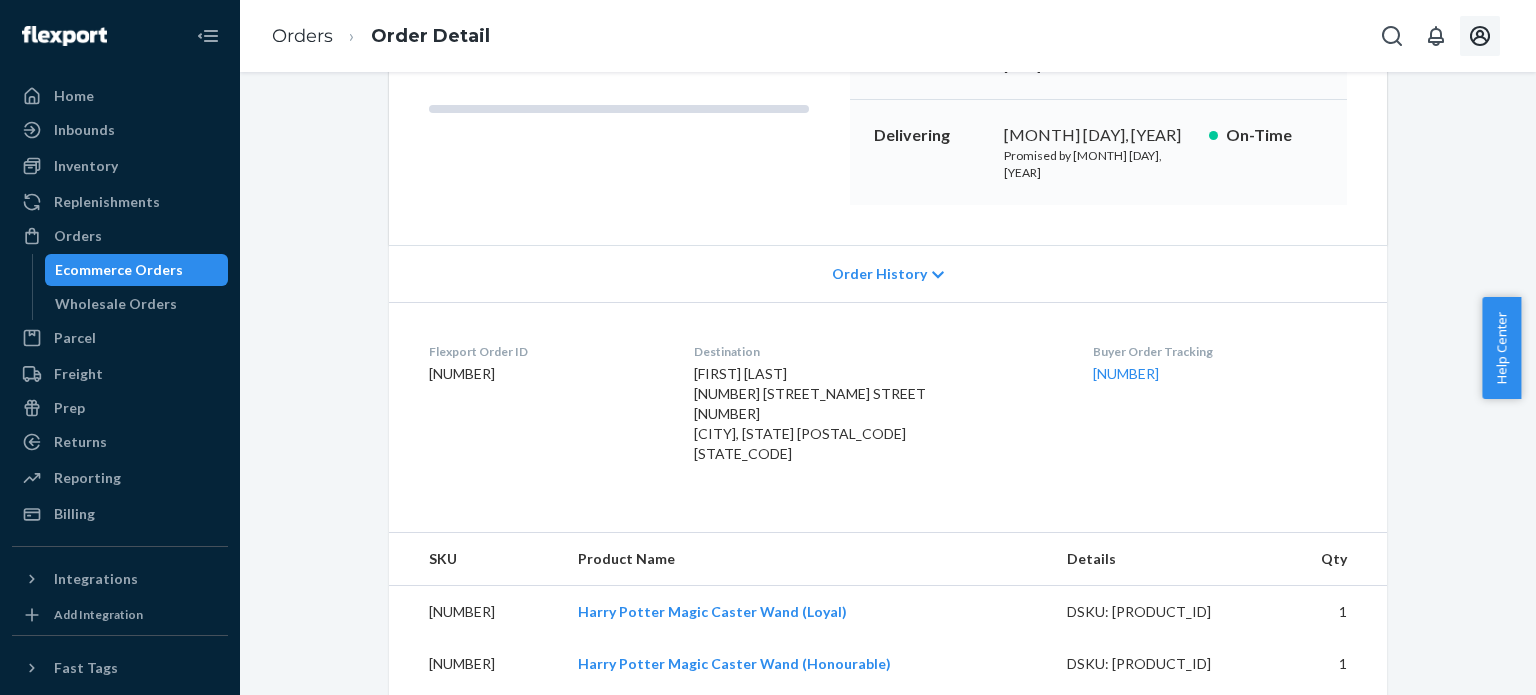 scroll, scrollTop: 0, scrollLeft: 0, axis: both 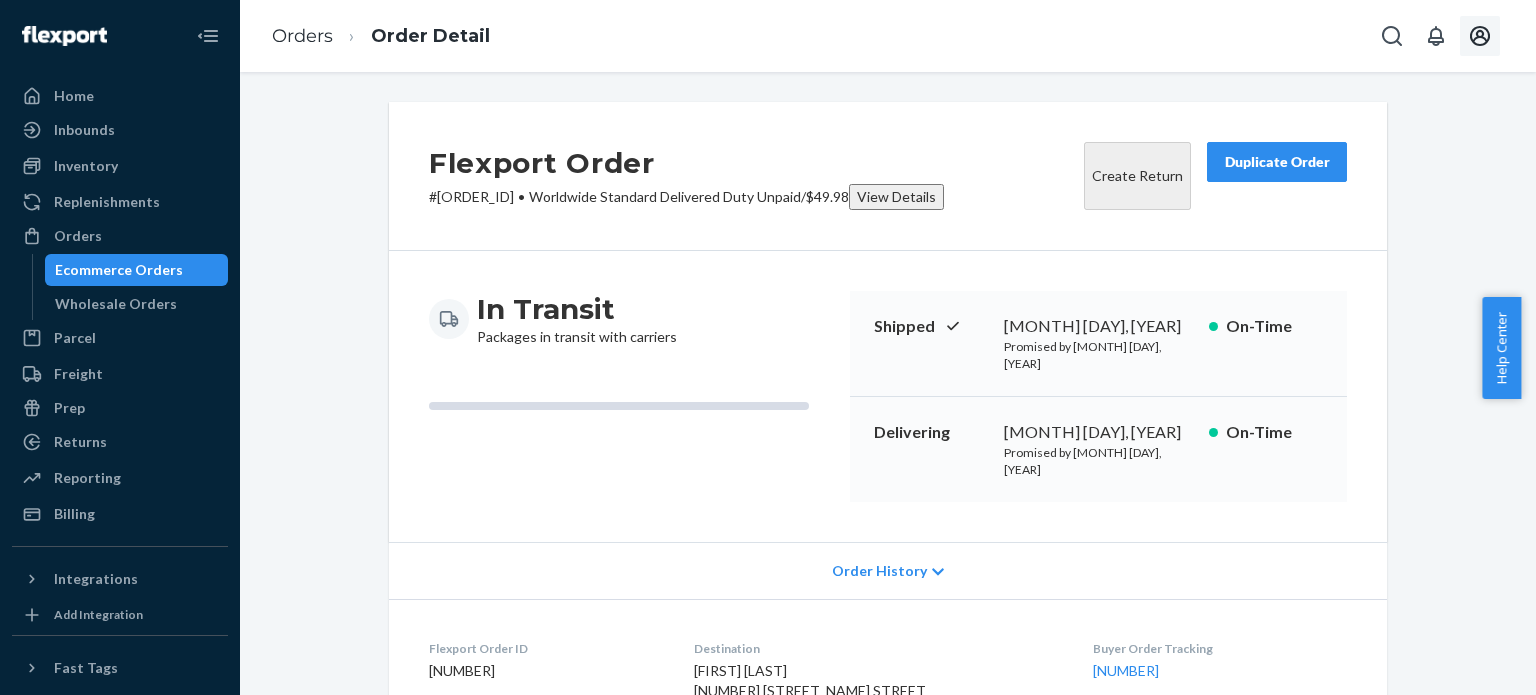 click on "# [ORDER_ID] • [SHIPPING_METHOD]  /  $49.98 View Details" at bounding box center [686, 197] 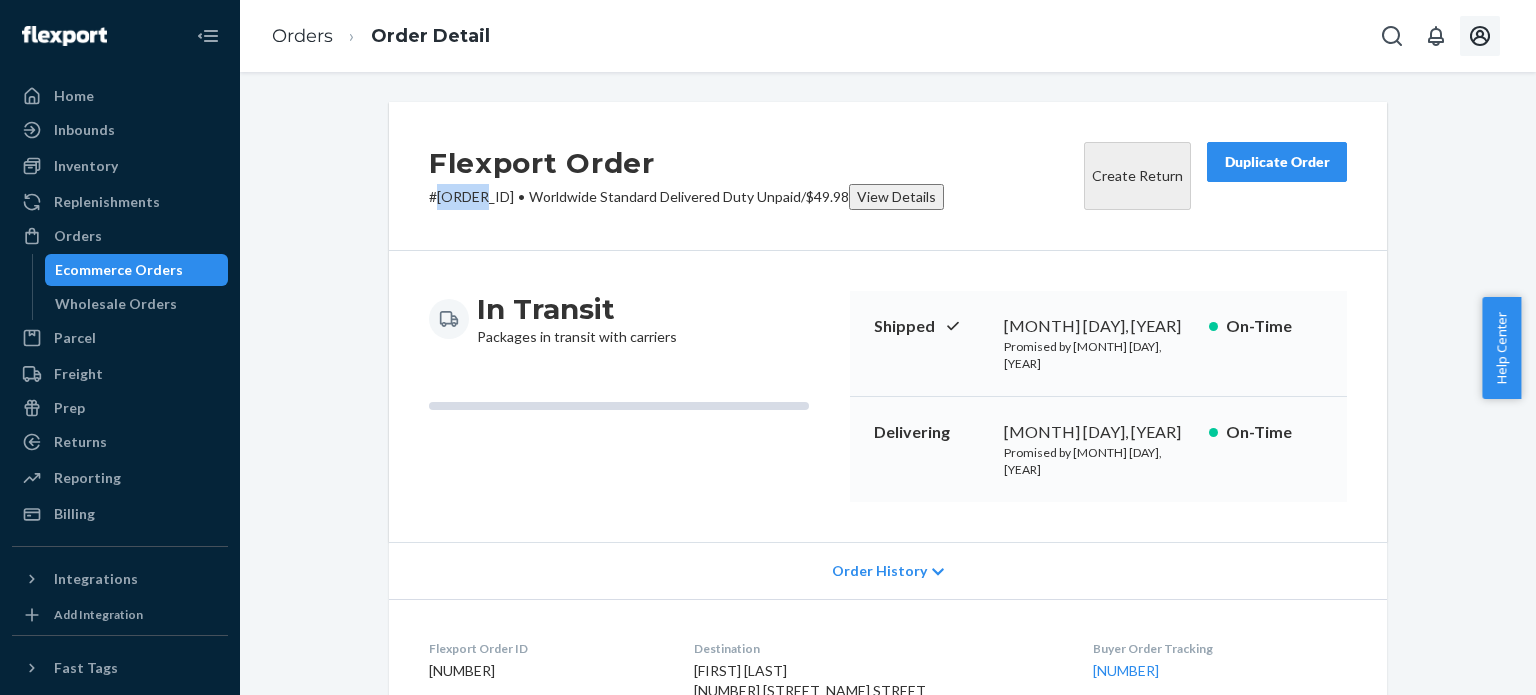 click on "# [ORDER_ID] • [SHIPPING_METHOD]  /  $49.98 View Details" at bounding box center (686, 197) 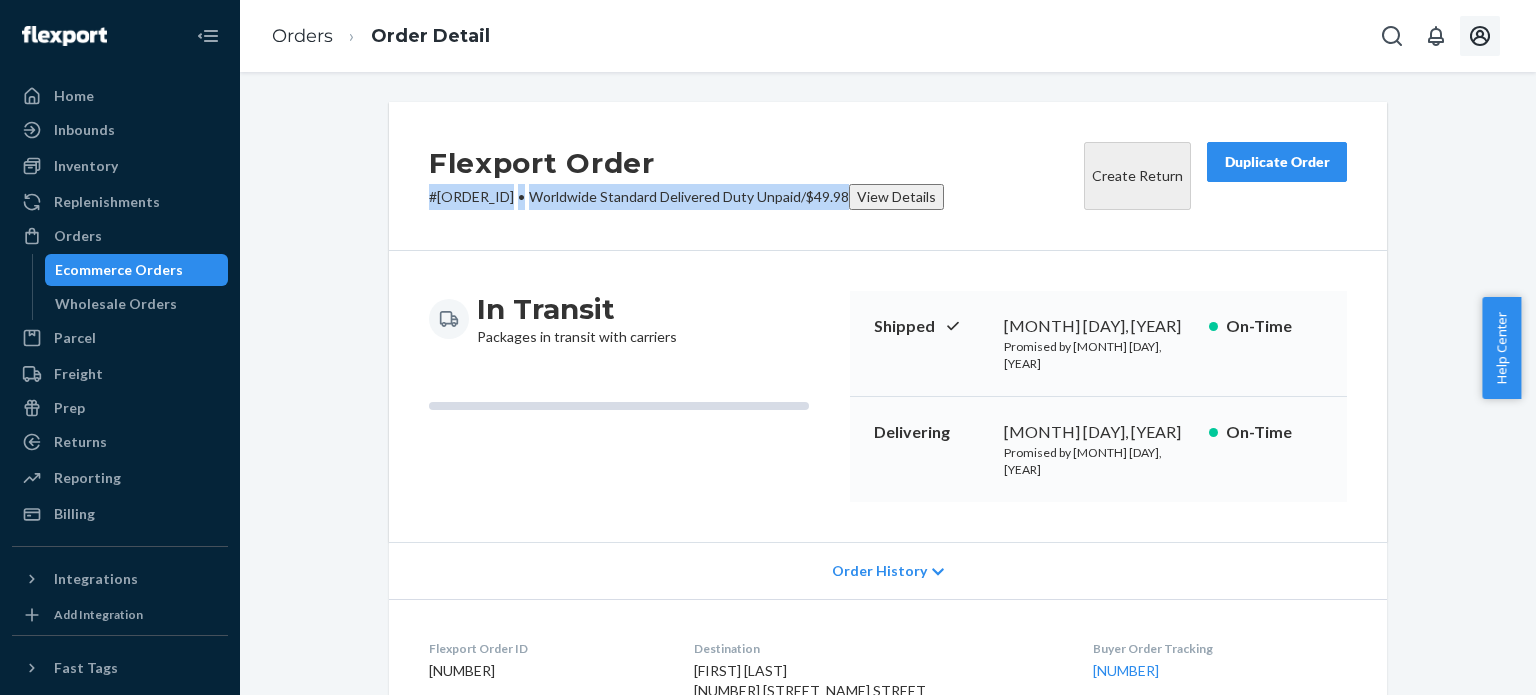 click on "# [ORDER_ID] • [SHIPPING_METHOD]  /  $49.98 View Details" at bounding box center [686, 197] 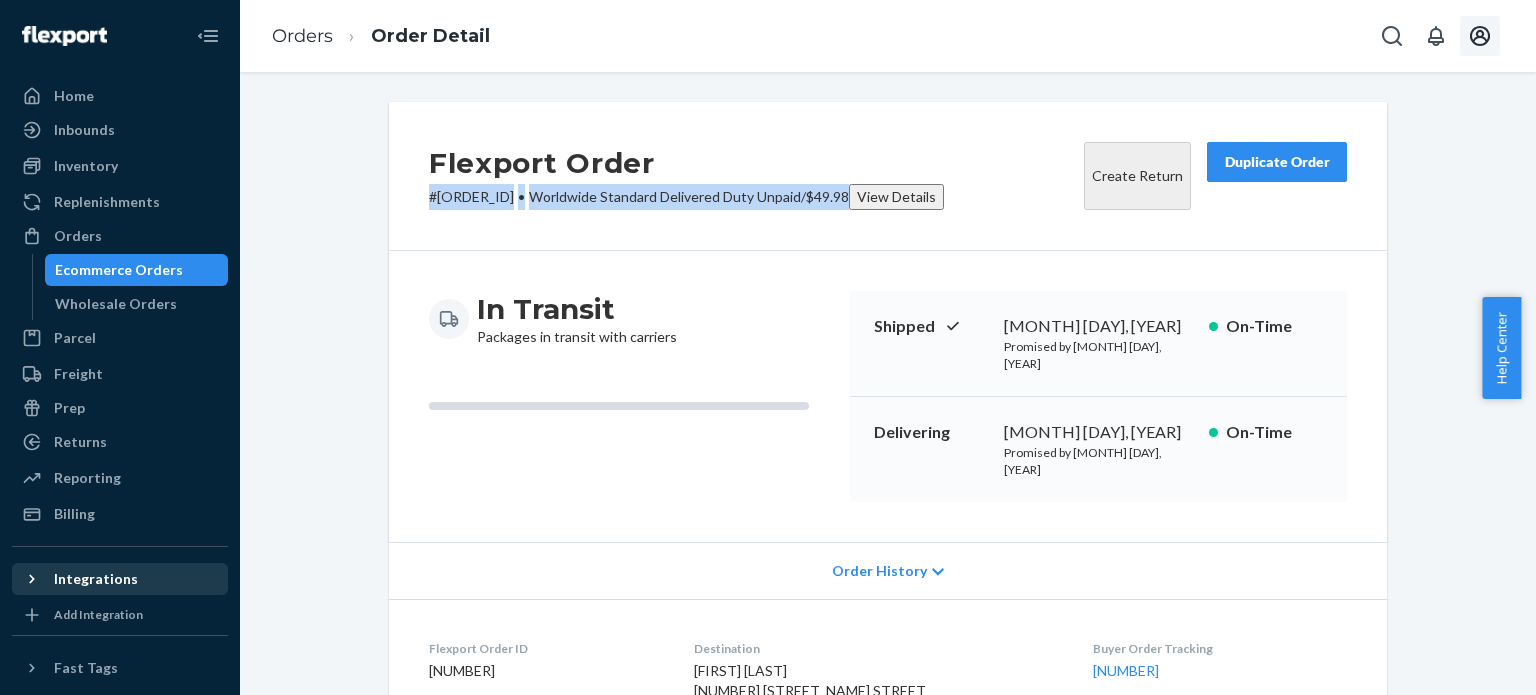 scroll, scrollTop: 184, scrollLeft: 0, axis: vertical 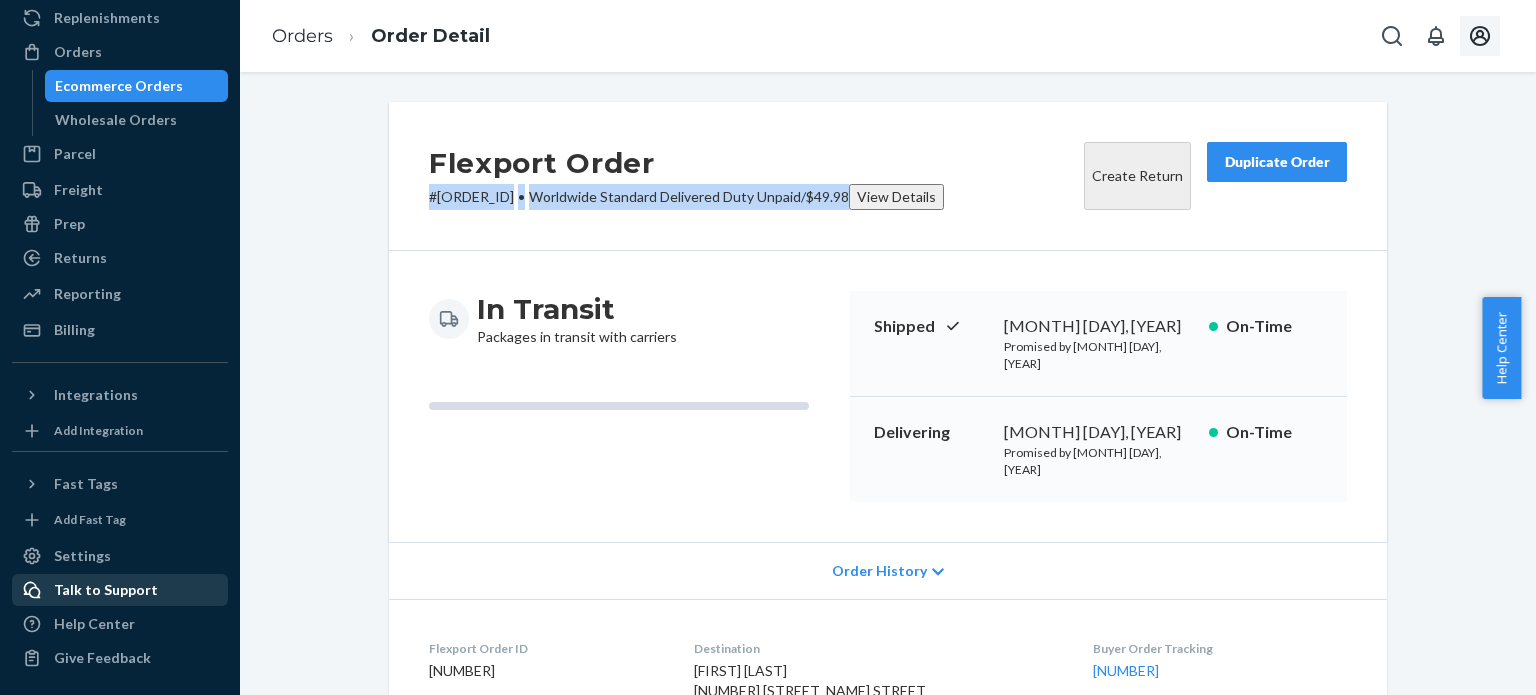 click on "Talk to Support" at bounding box center (106, 590) 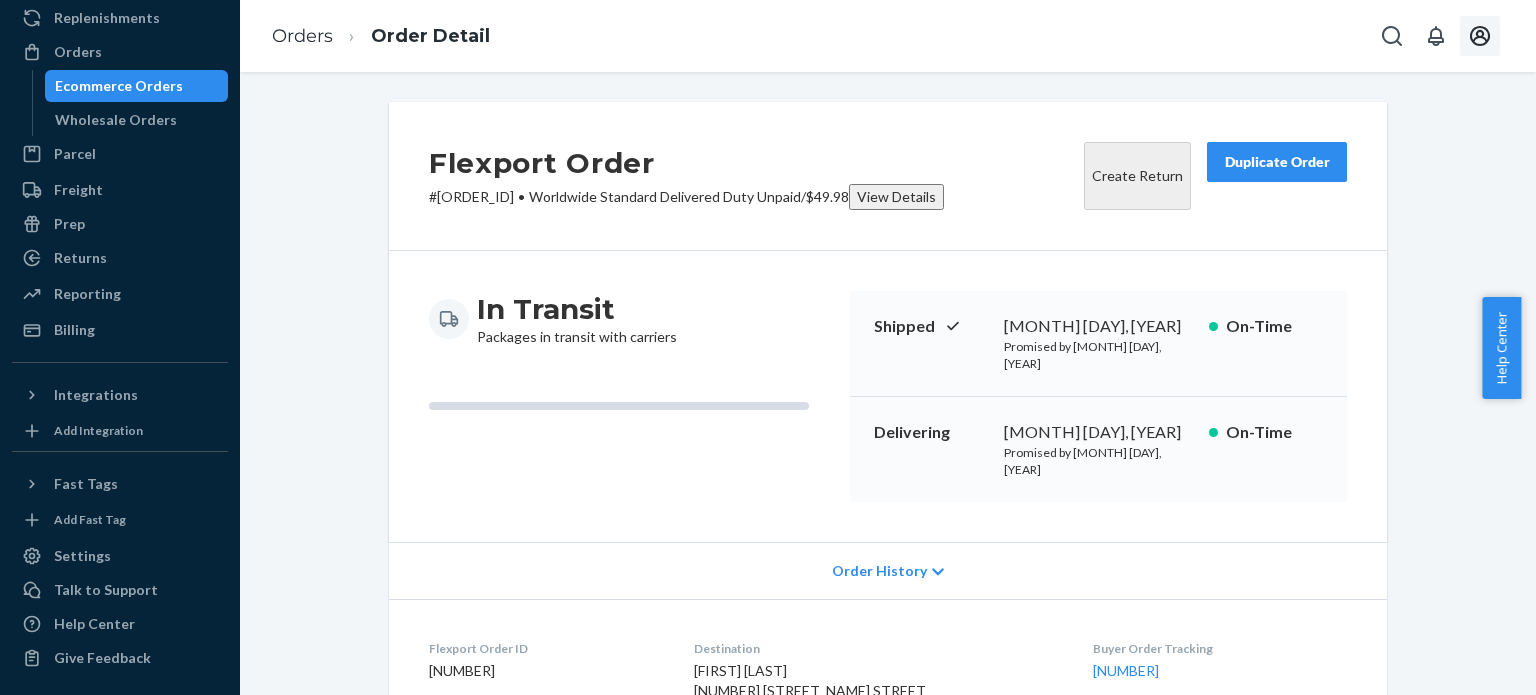 click on "Flexport Order" at bounding box center [686, 163] 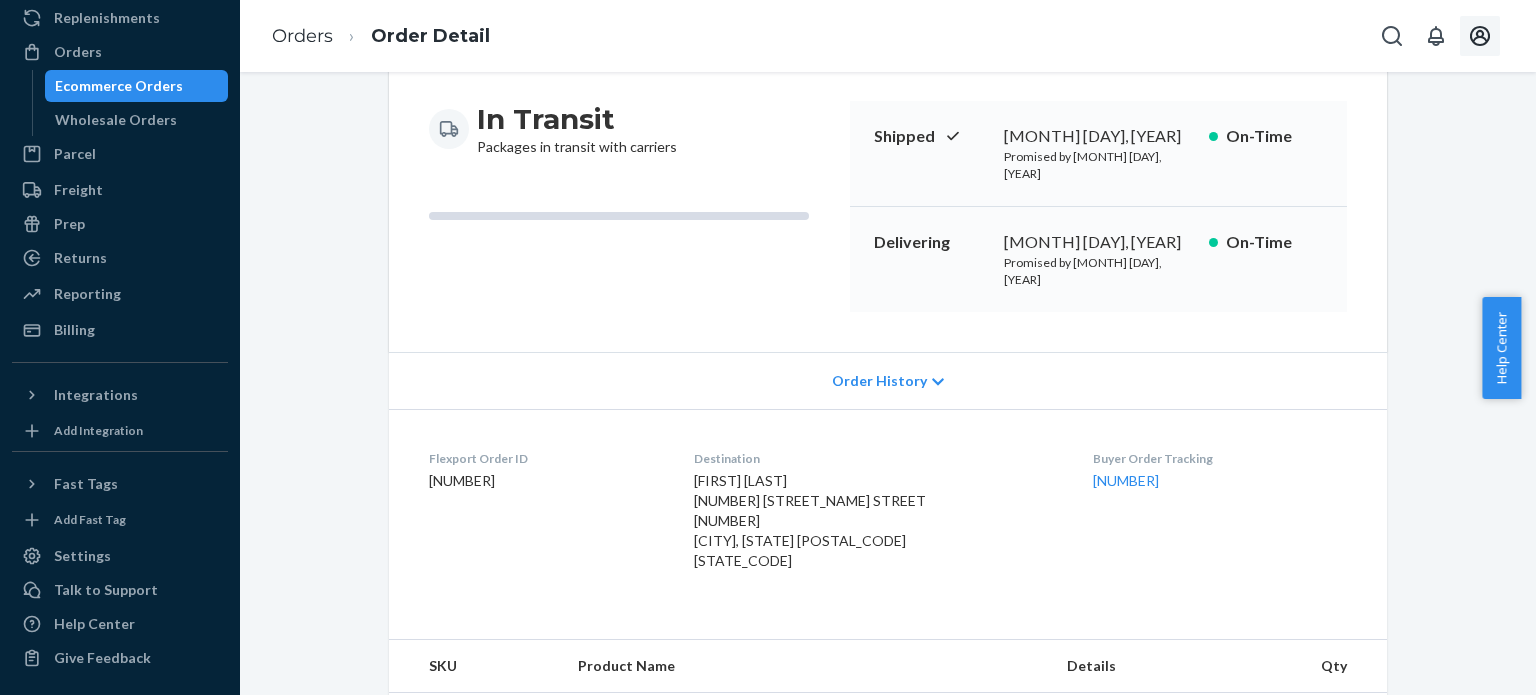 scroll, scrollTop: 243, scrollLeft: 0, axis: vertical 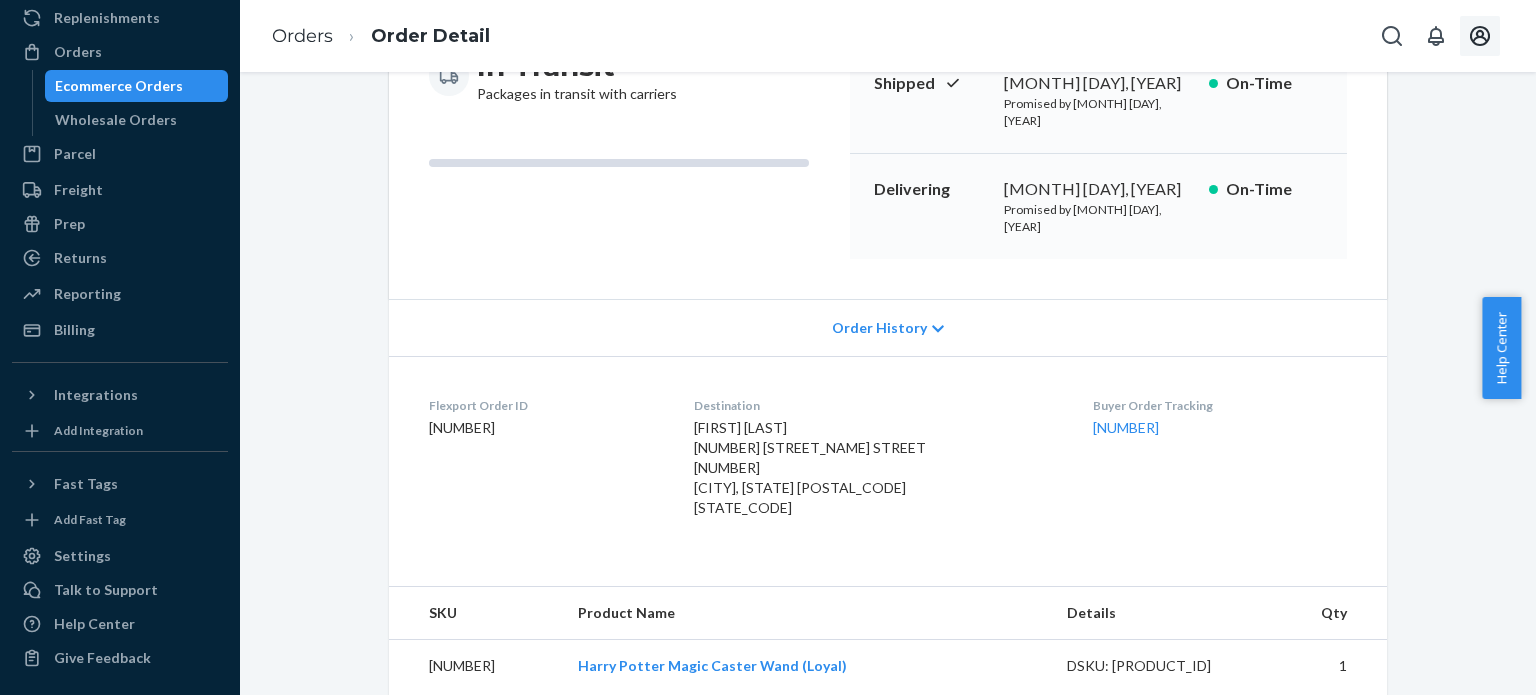 click on "[NUMBER]" at bounding box center (545, 428) 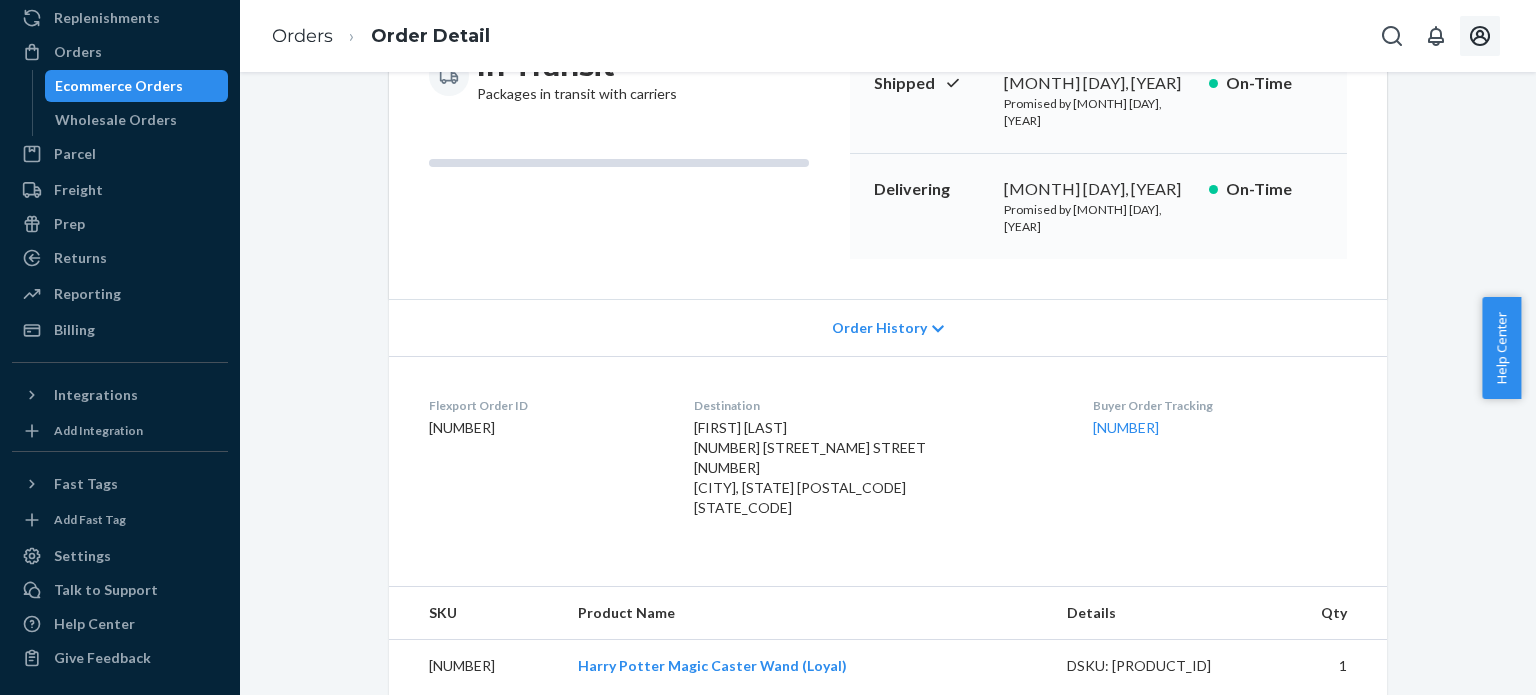 click on "[NUMBER]" at bounding box center [545, 428] 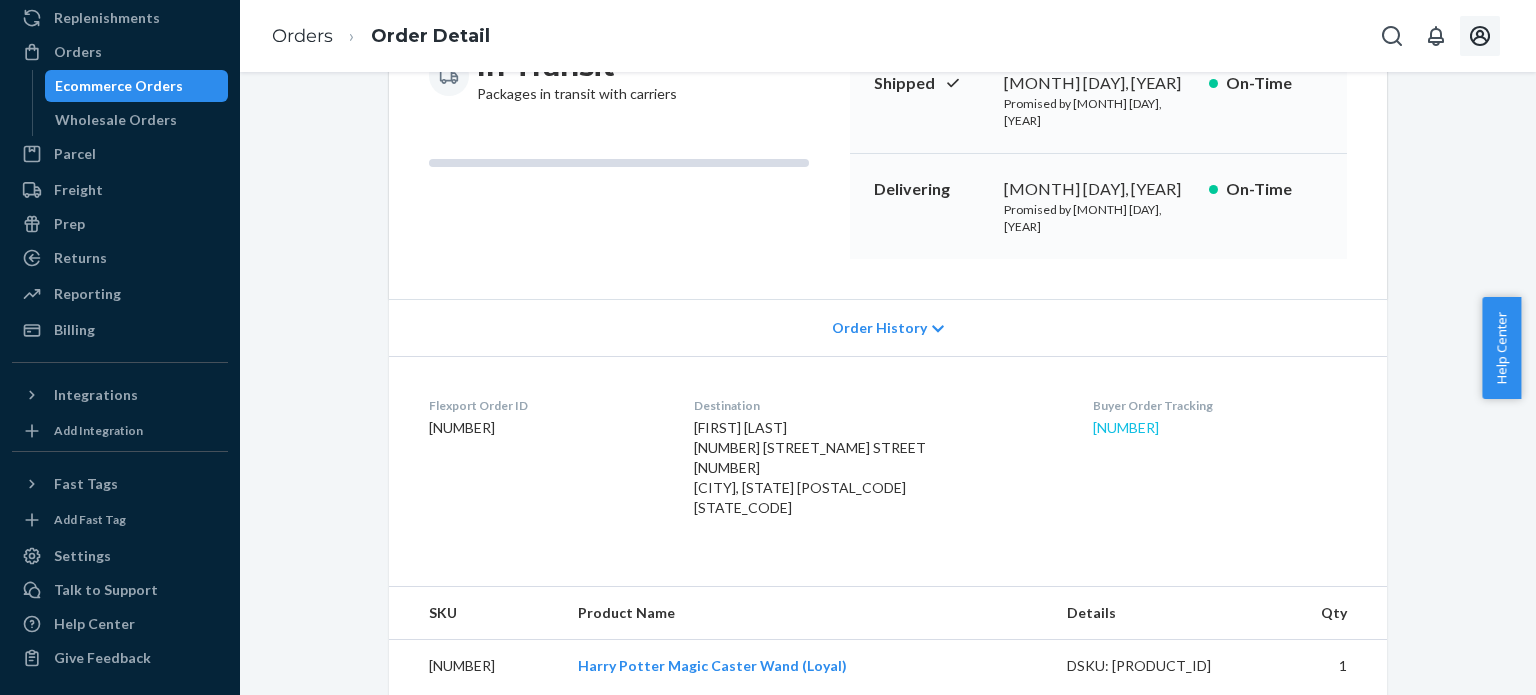 drag, startPoint x: 1181, startPoint y: 383, endPoint x: 1080, endPoint y: 390, distance: 101.24229 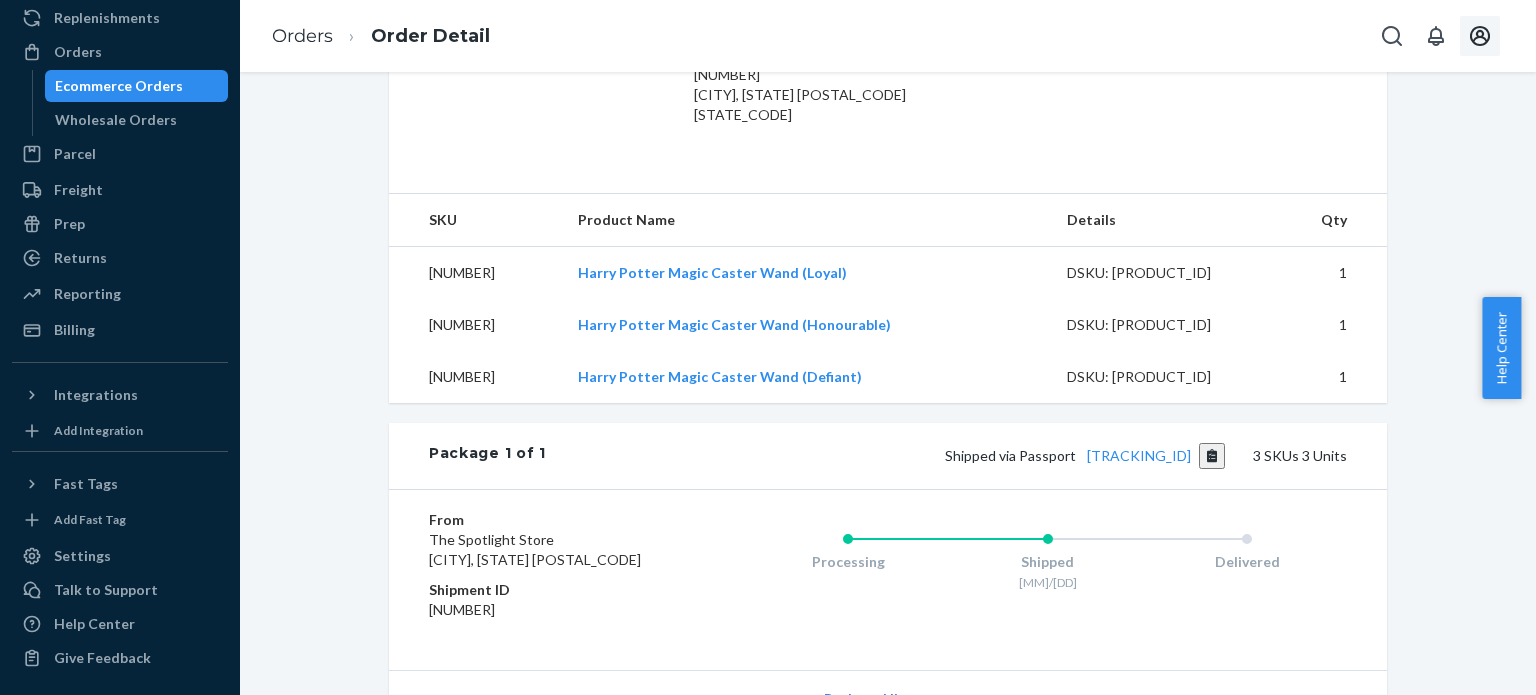 scroll, scrollTop: 636, scrollLeft: 0, axis: vertical 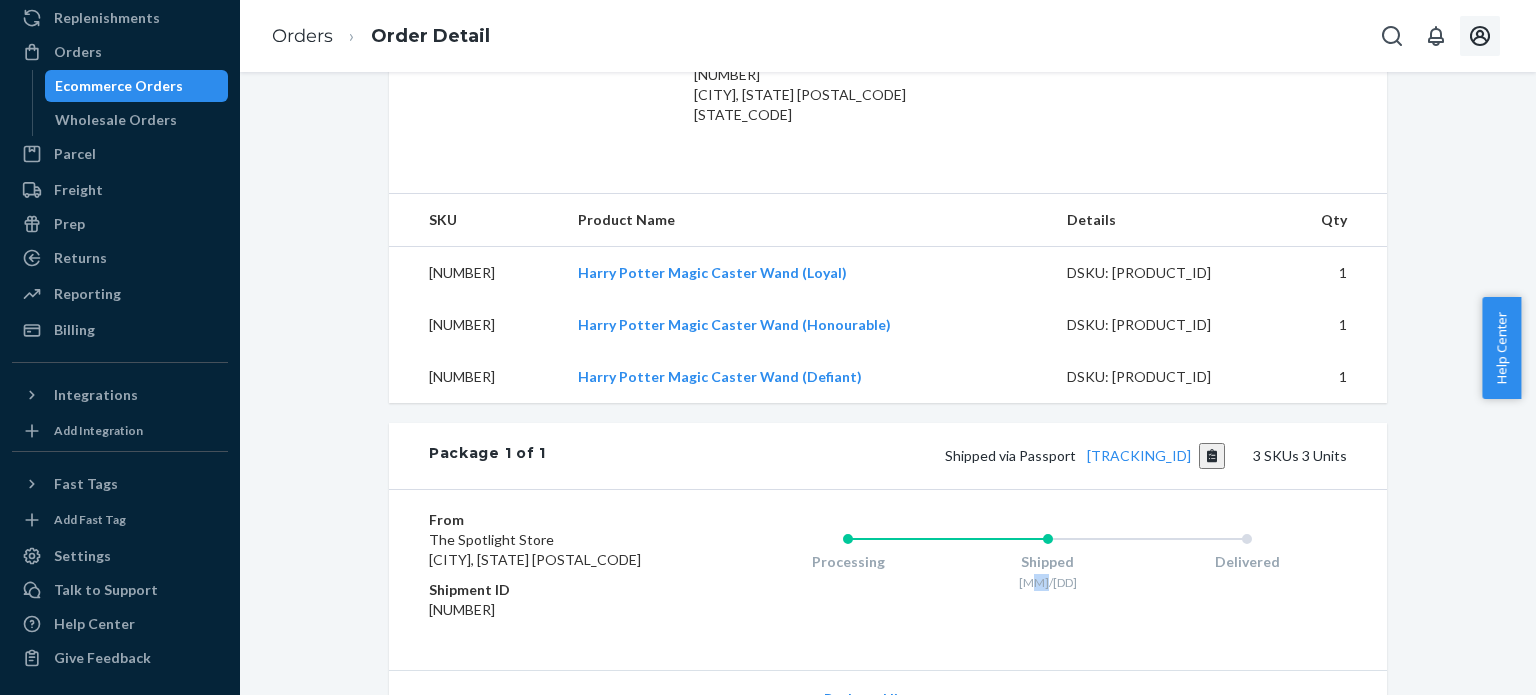 click on "[MM]/[DD]" at bounding box center (1048, 582) 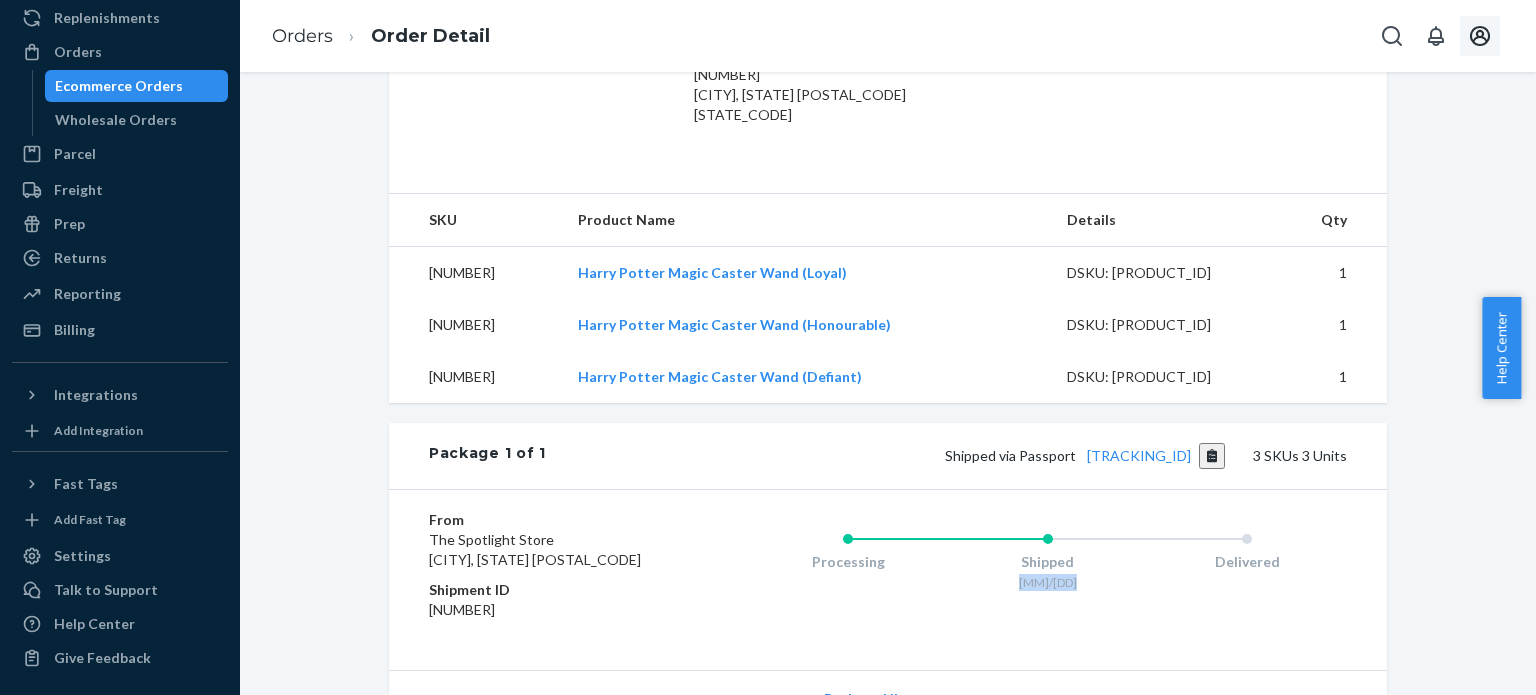 click on "[MM]/[DD]" at bounding box center [1048, 582] 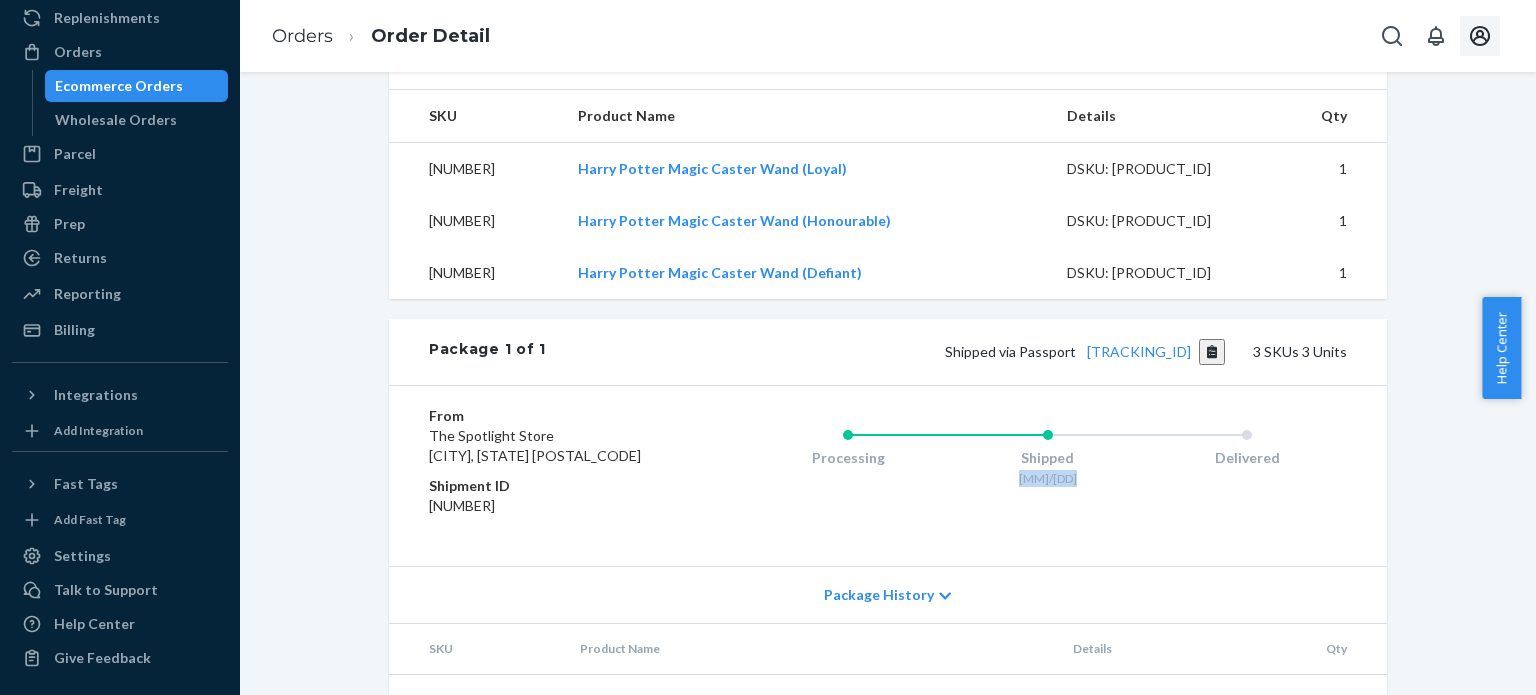 scroll, scrollTop: 856, scrollLeft: 0, axis: vertical 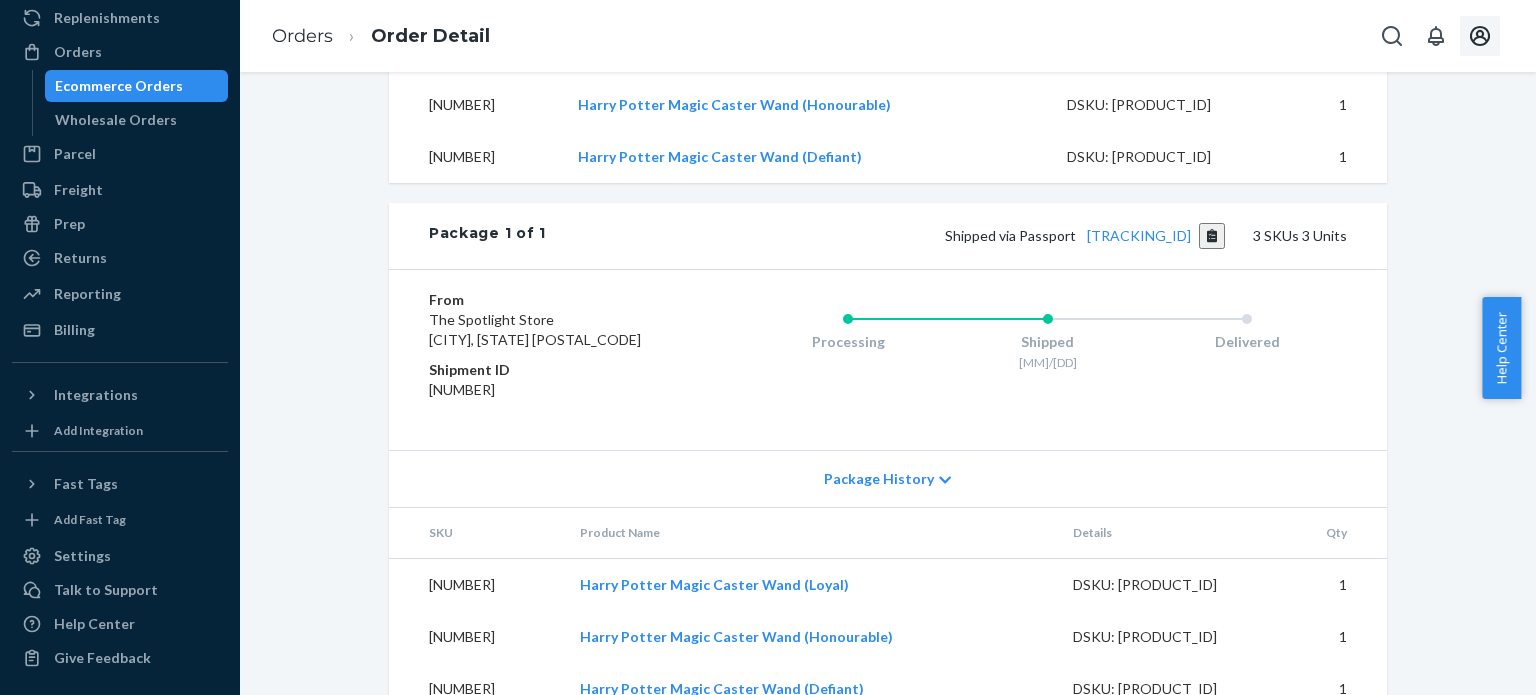 click on "Package History" at bounding box center [879, 479] 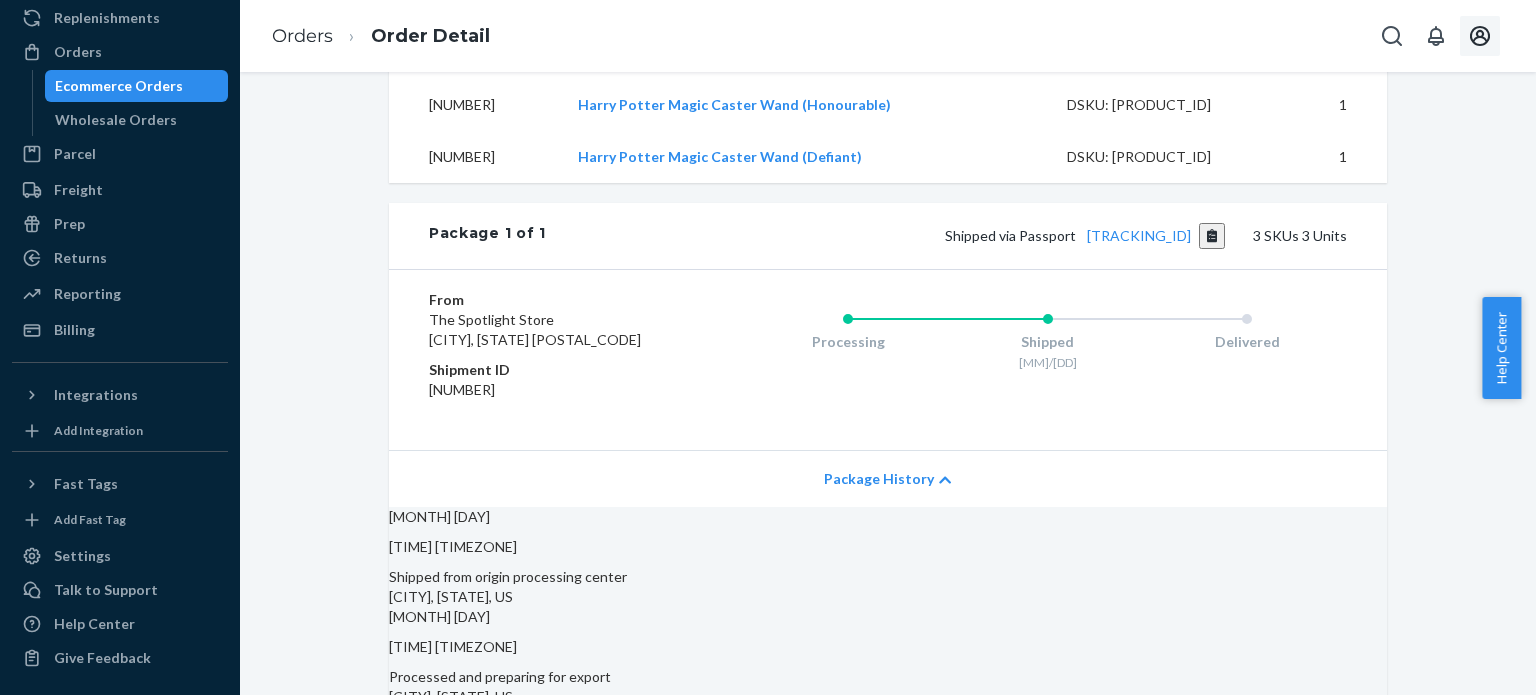 click on "Package History" at bounding box center (879, 479) 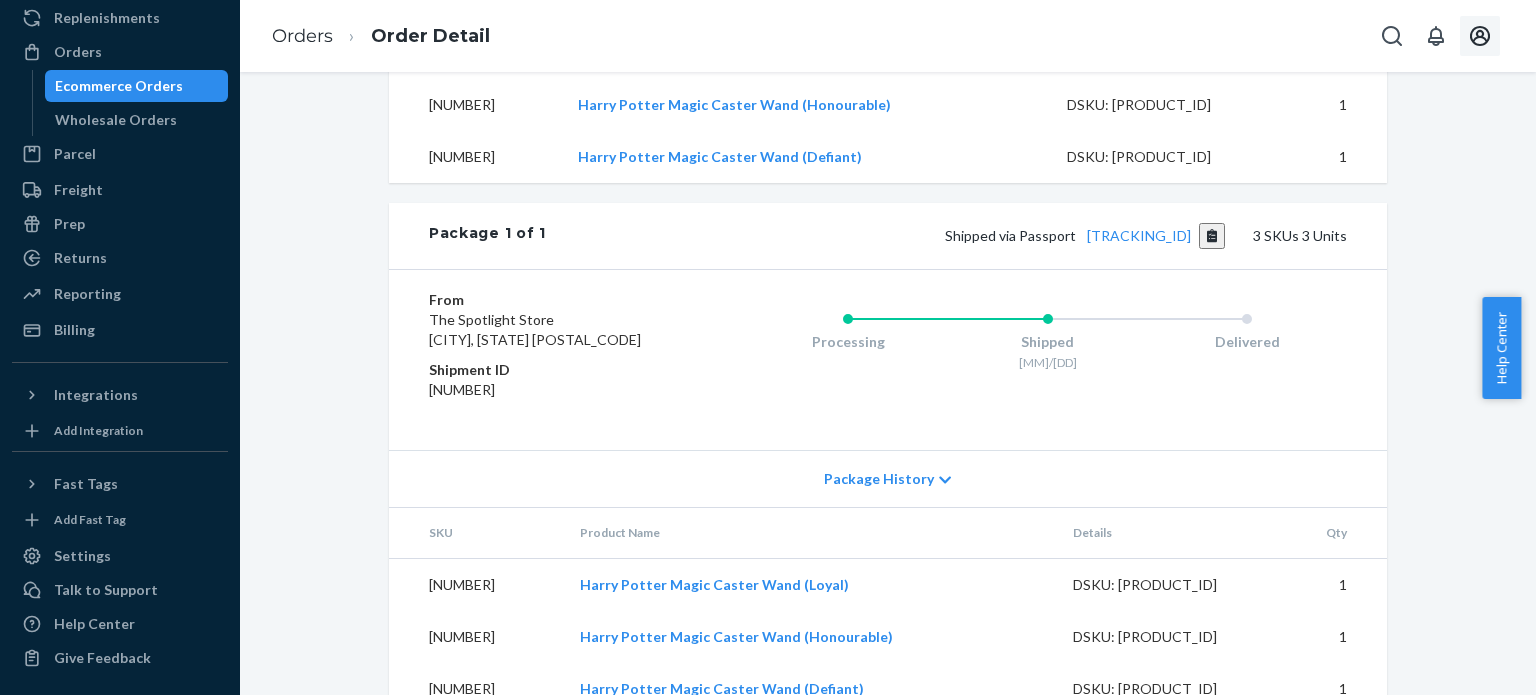 click on "Package History" at bounding box center [879, 479] 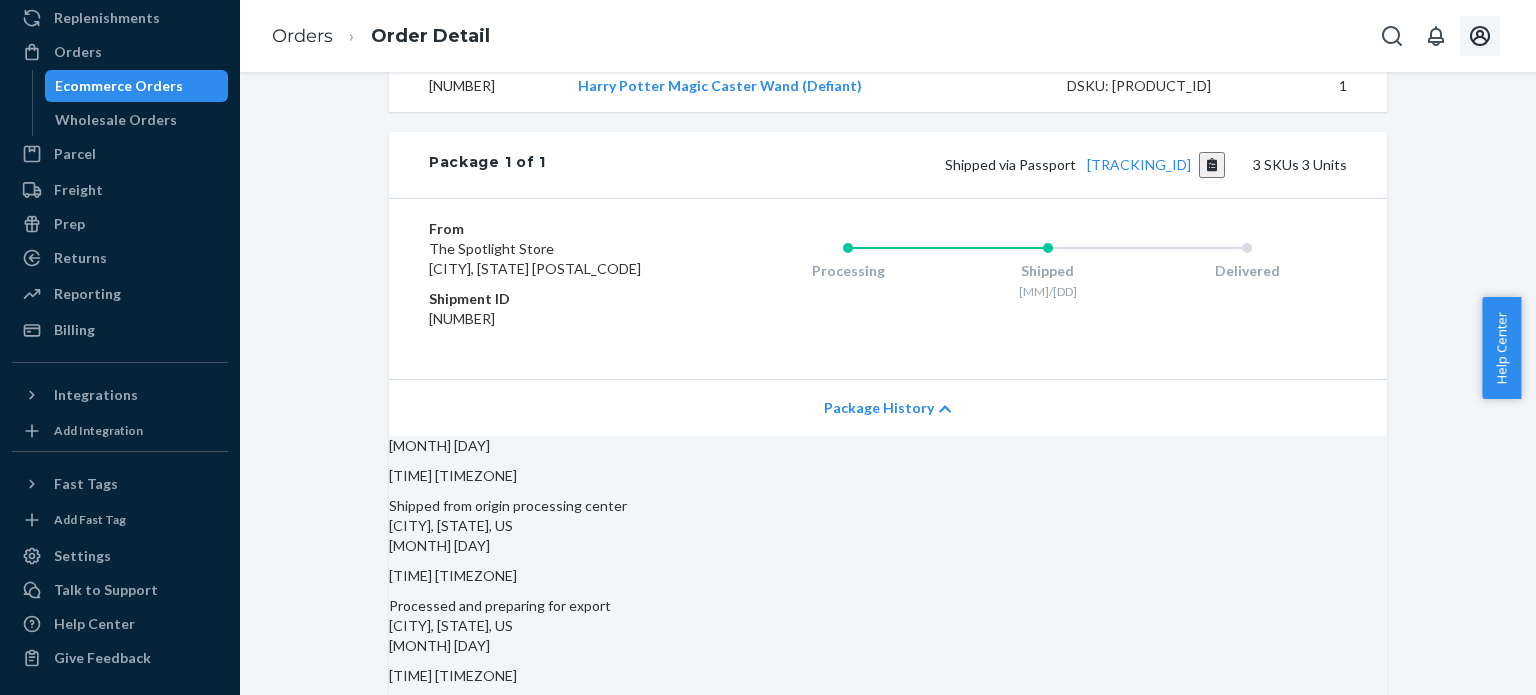 scroll, scrollTop: 928, scrollLeft: 0, axis: vertical 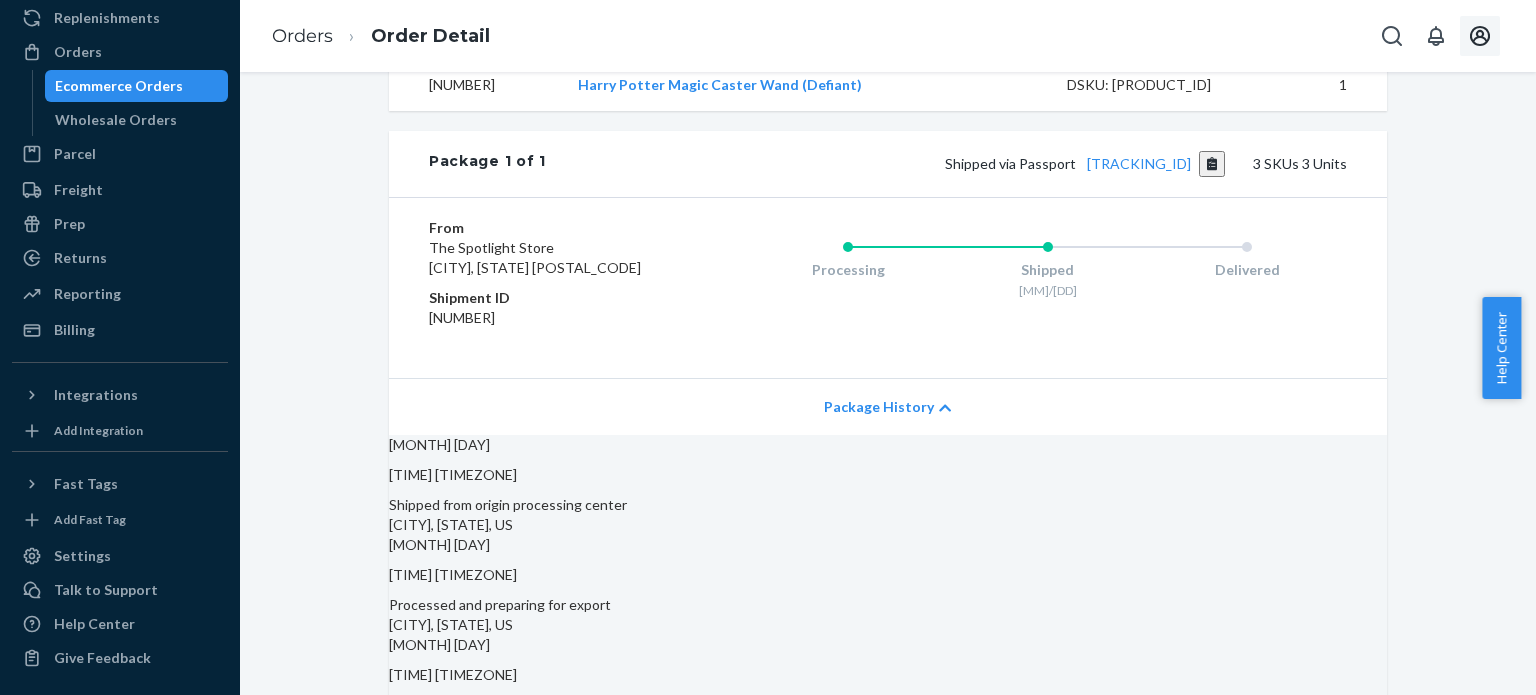 click on "Package History" at bounding box center [879, 407] 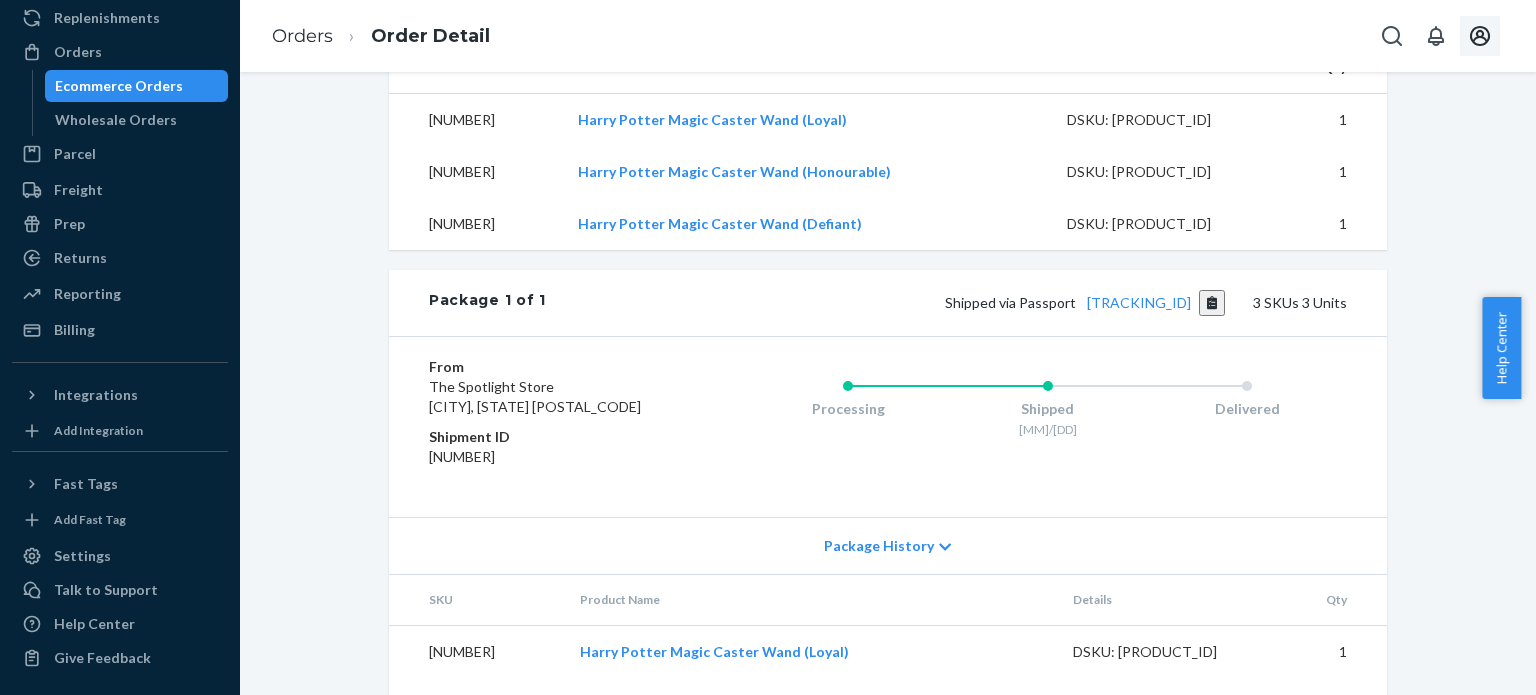 scroll, scrollTop: 788, scrollLeft: 0, axis: vertical 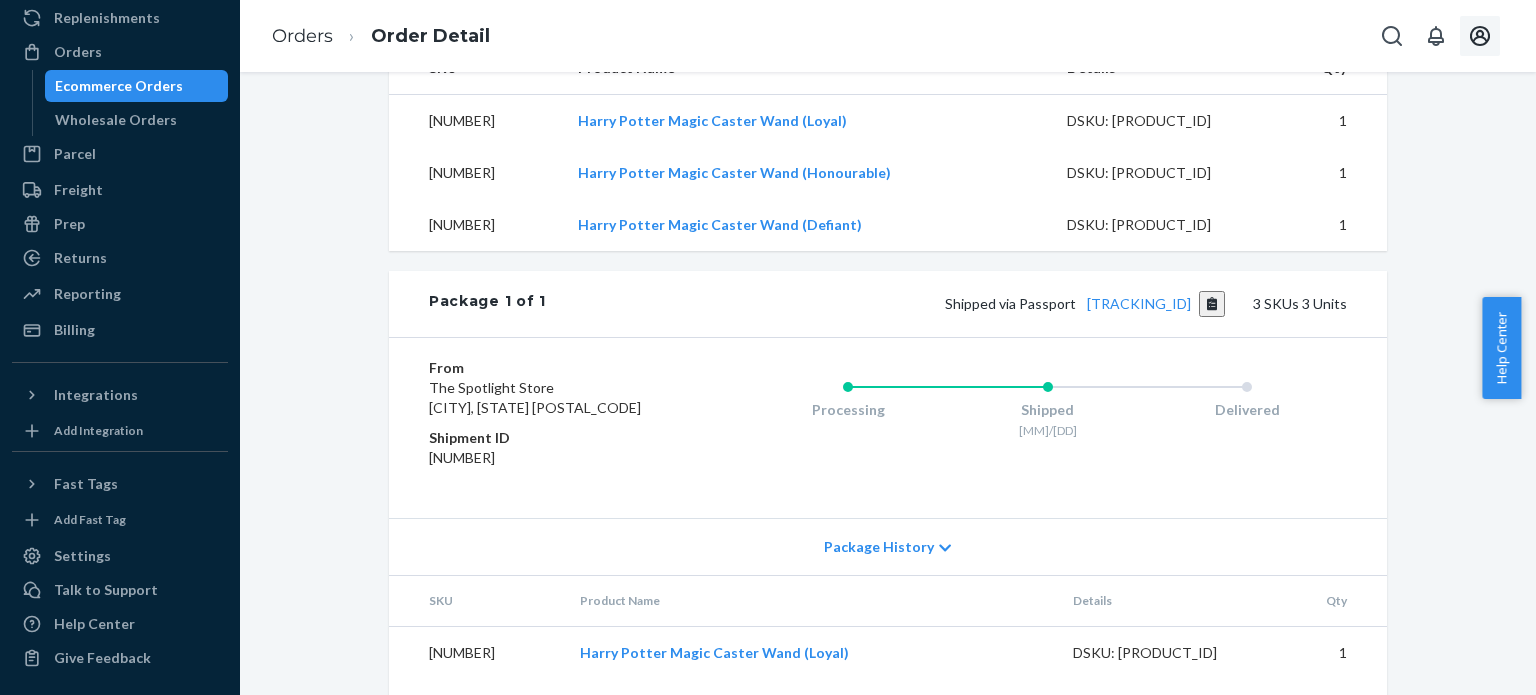 click on "[NUMBER]" at bounding box center [548, 458] 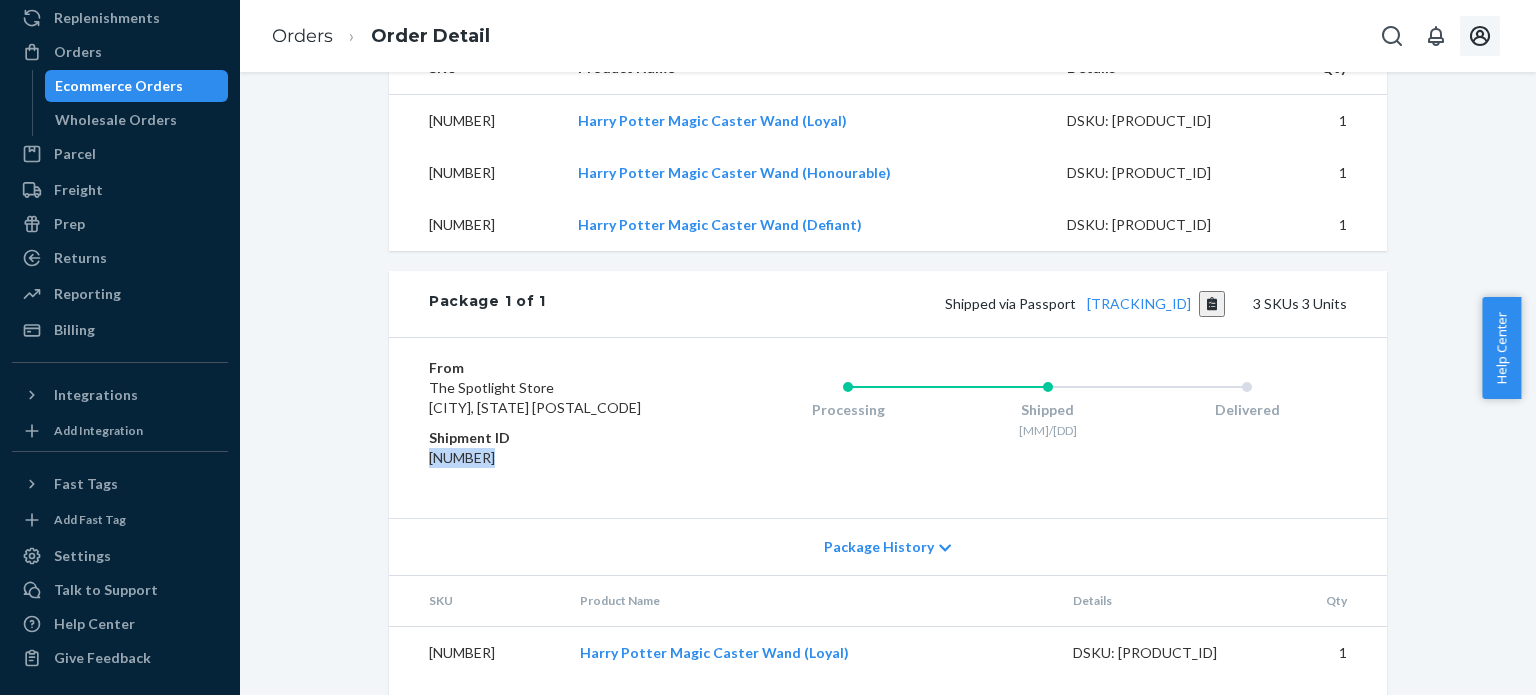 click on "[NUMBER]" at bounding box center (548, 458) 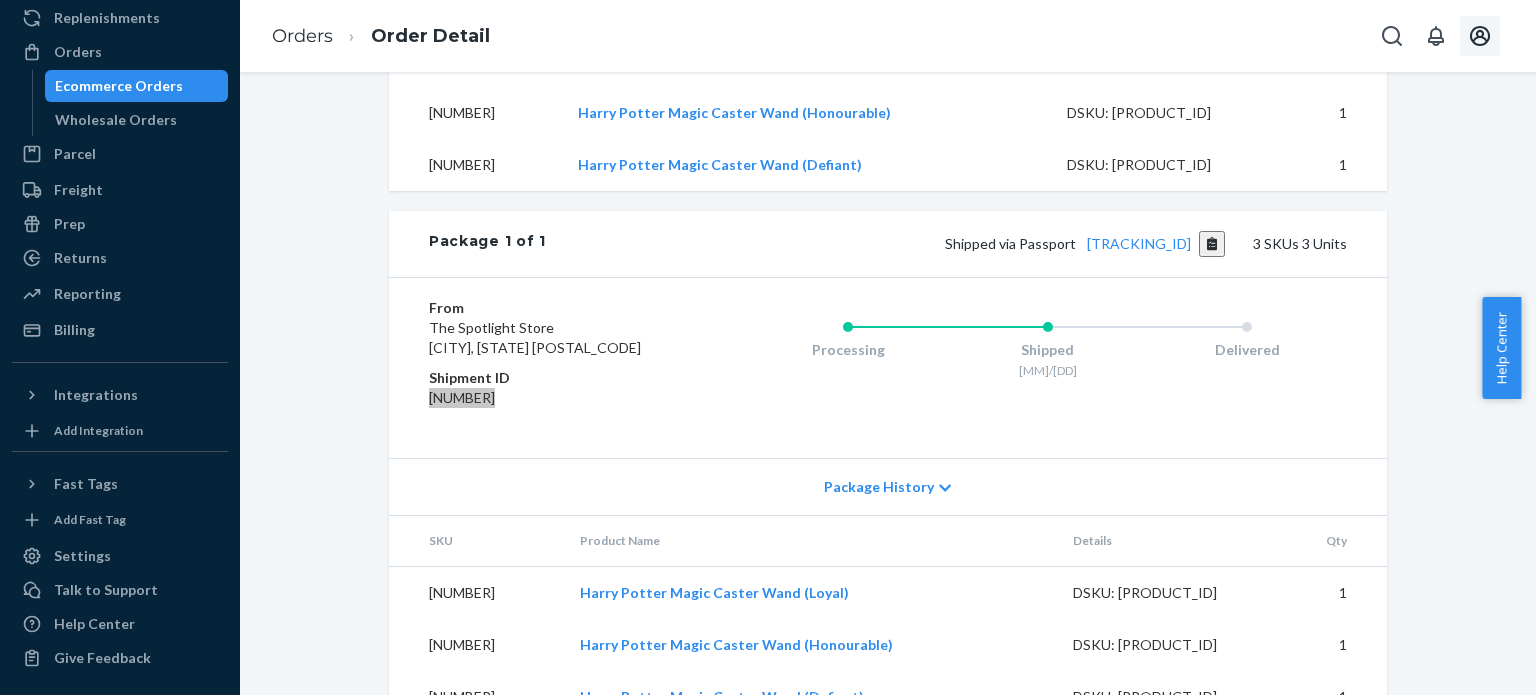 scroll, scrollTop: 854, scrollLeft: 0, axis: vertical 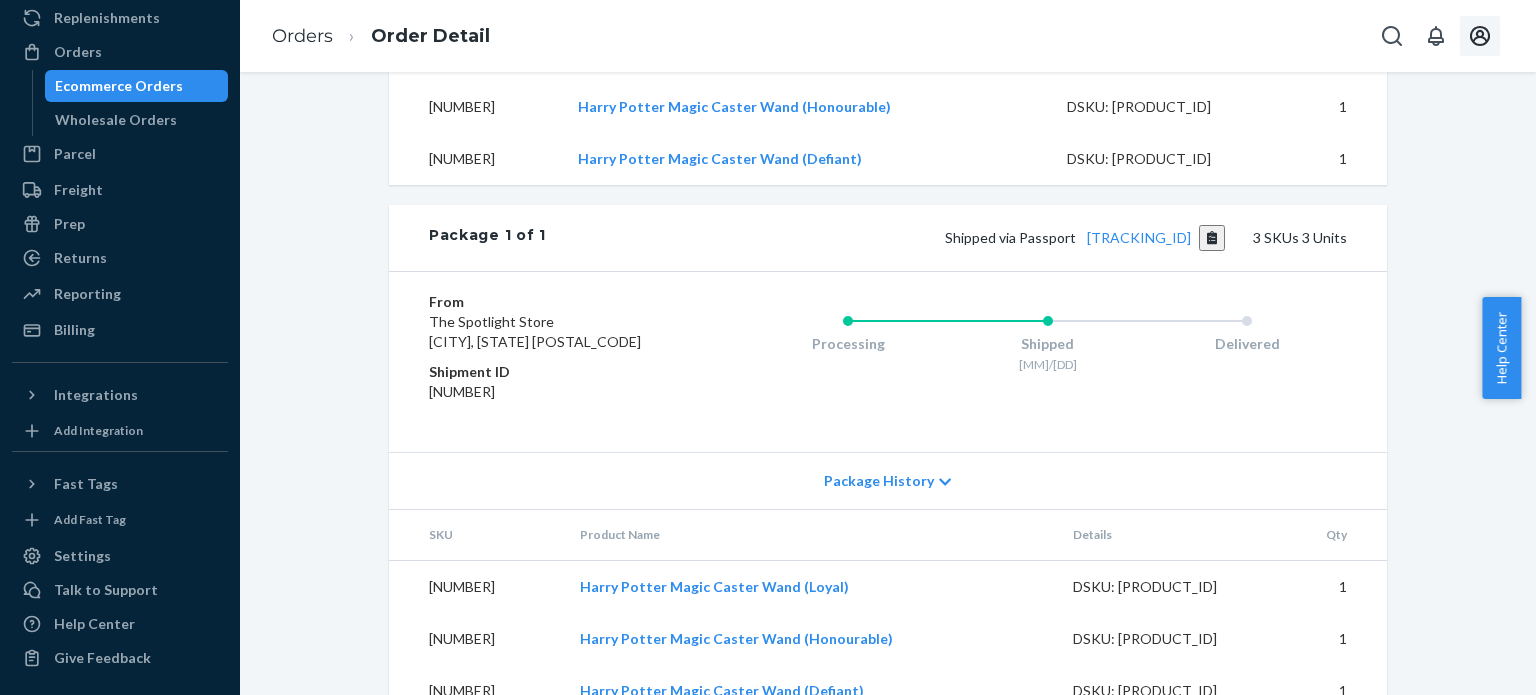 click on "The Spotlight Store
[CITY], [STATE] [POSTAL_CODE]" at bounding box center [535, 331] 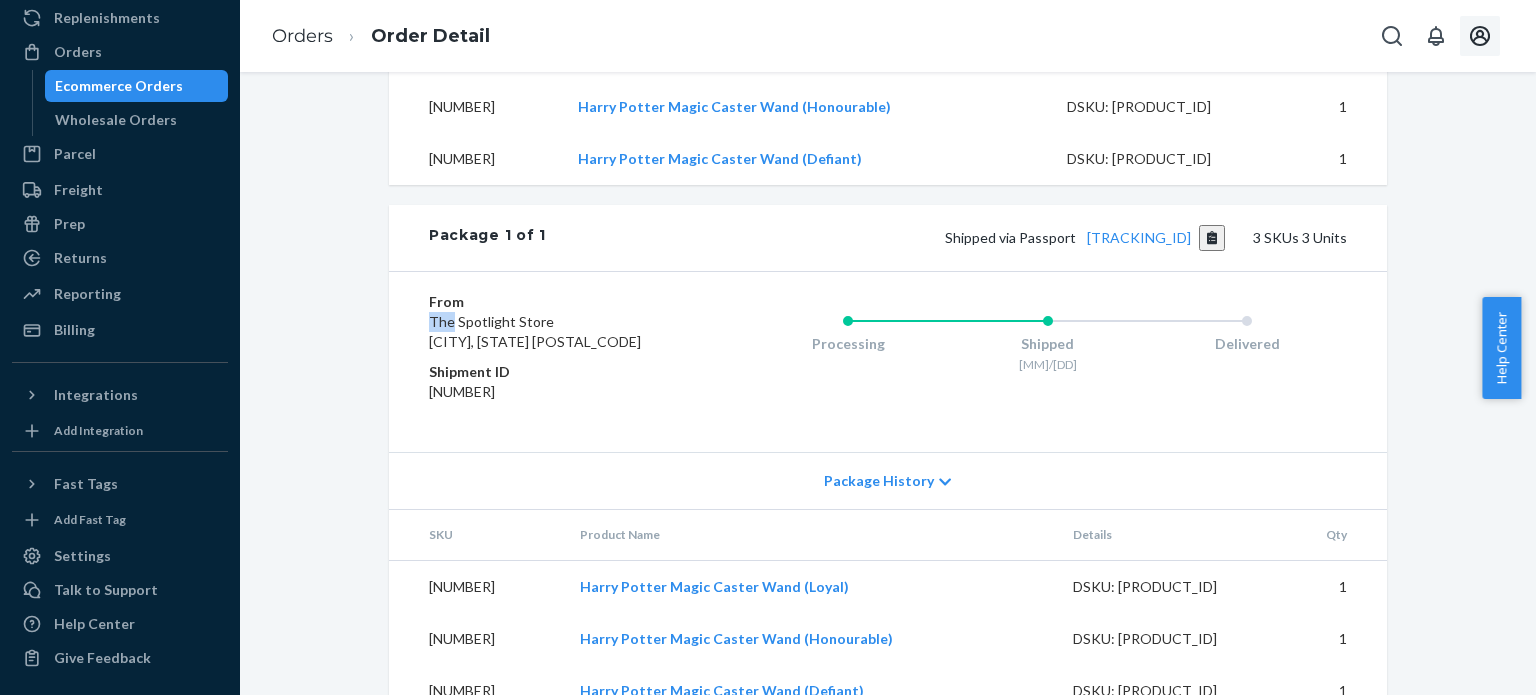 click on "The Spotlight Store
[CITY], [STATE] [POSTAL_CODE]" at bounding box center (535, 331) 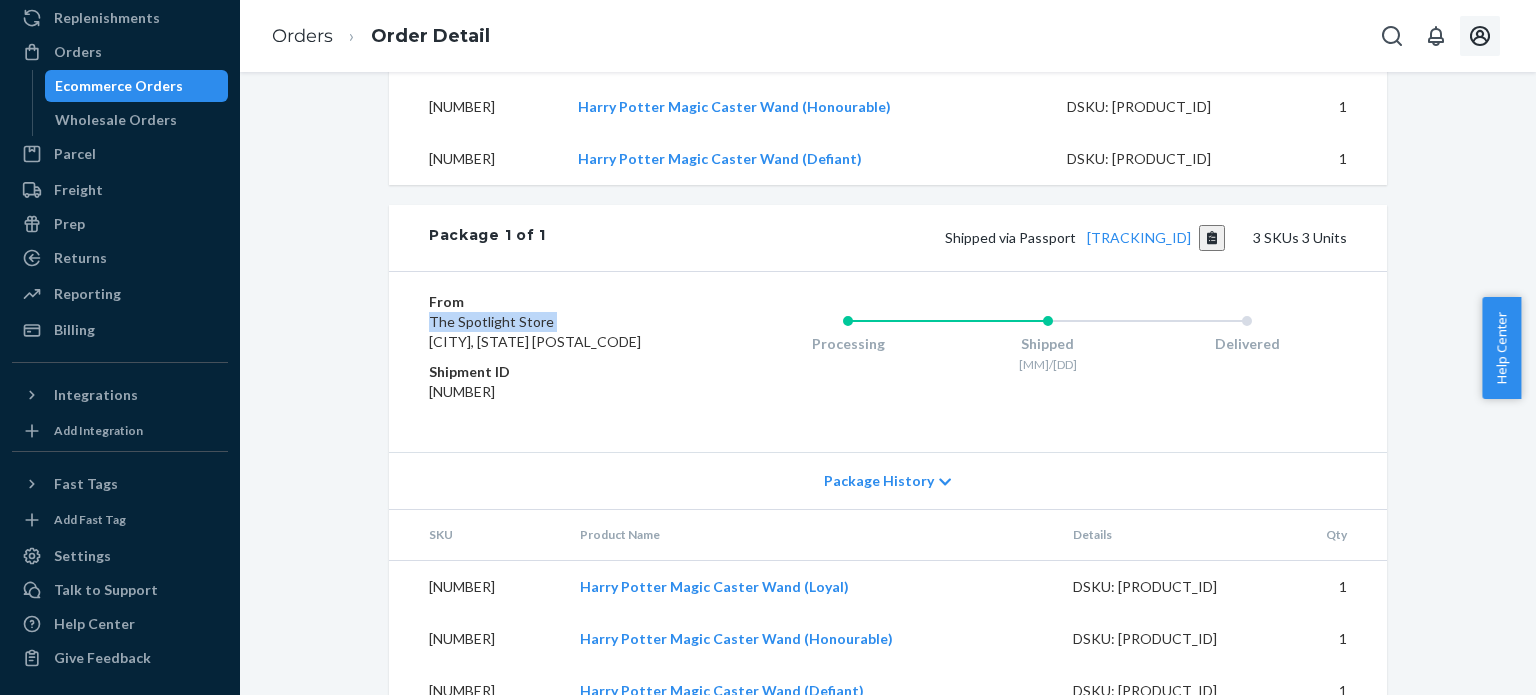 click on "The Spotlight Store
[CITY], [STATE] [POSTAL_CODE]" at bounding box center (535, 331) 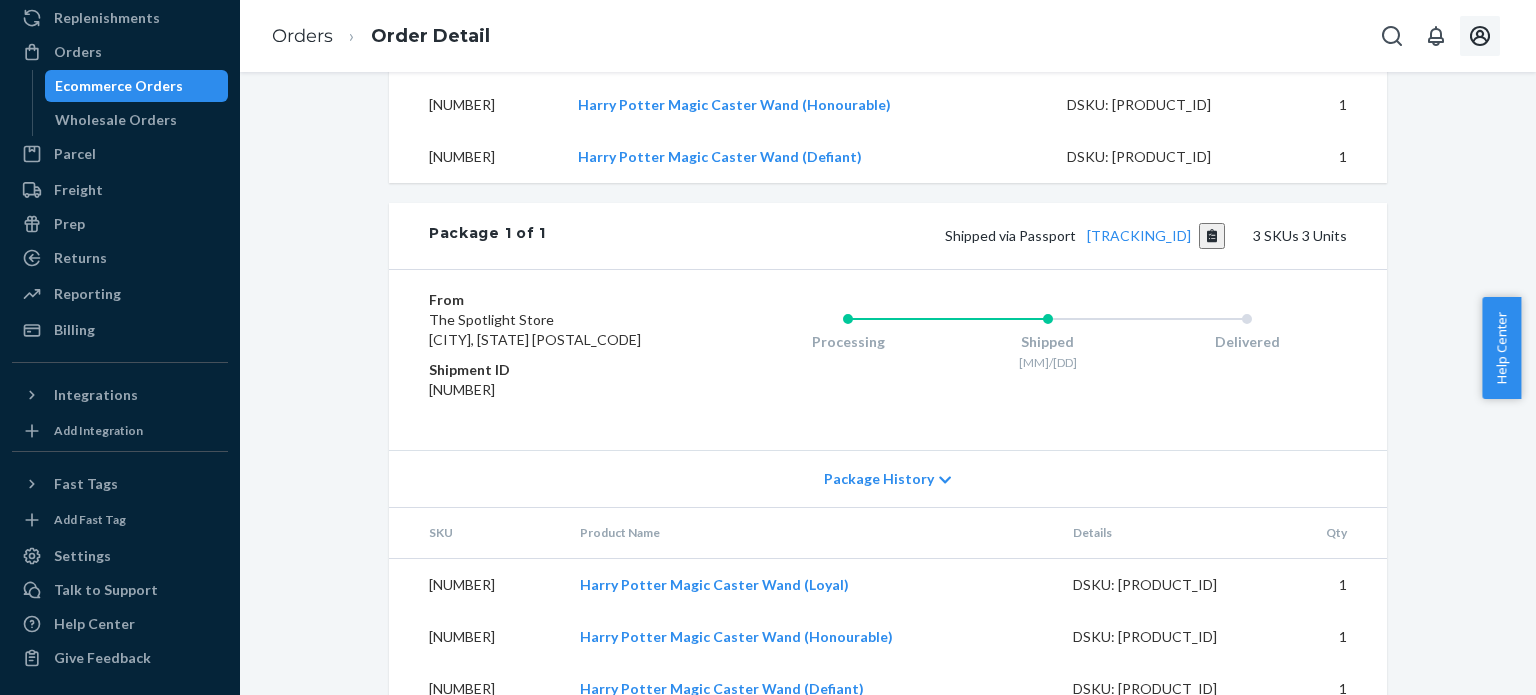 click on "DSKU: [PRODUCT_ID]" at bounding box center (1167, 585) 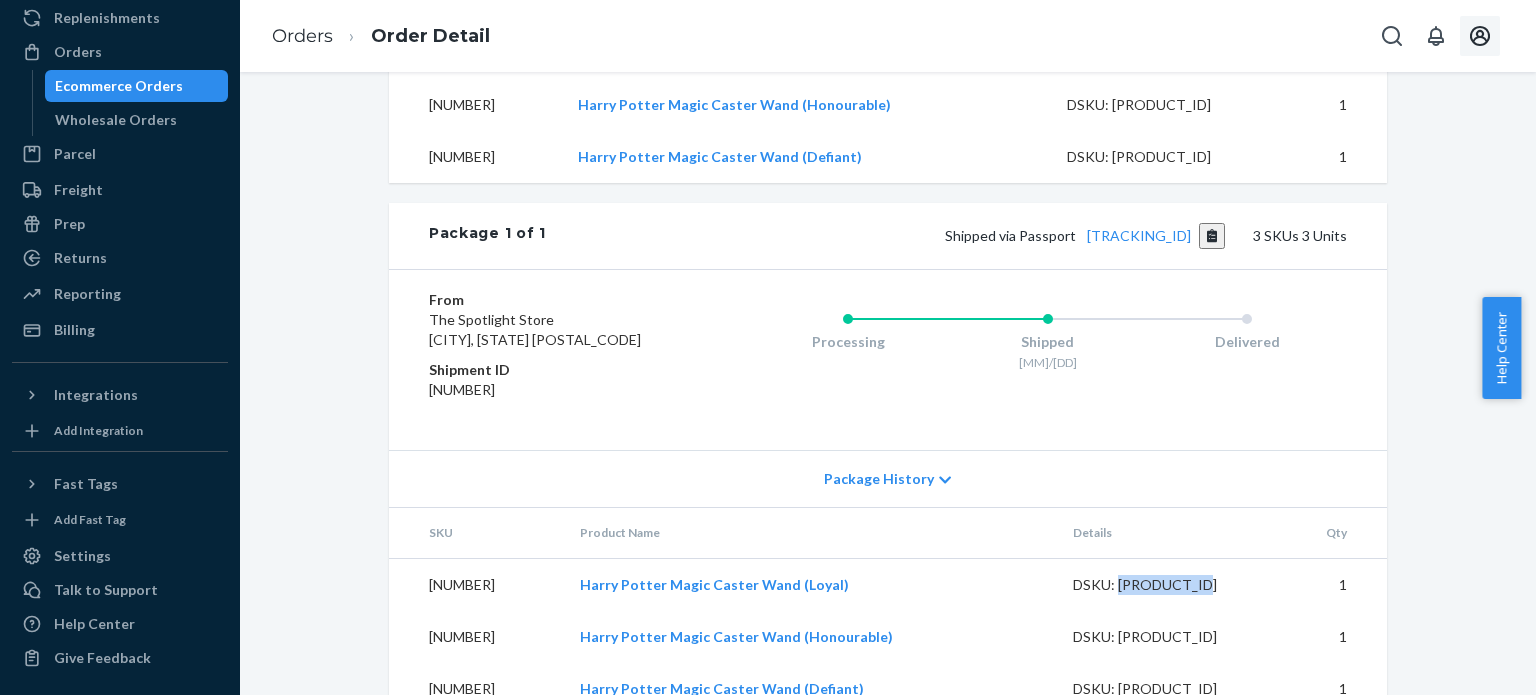 click on "DSKU: [PRODUCT_ID]" at bounding box center [1167, 585] 